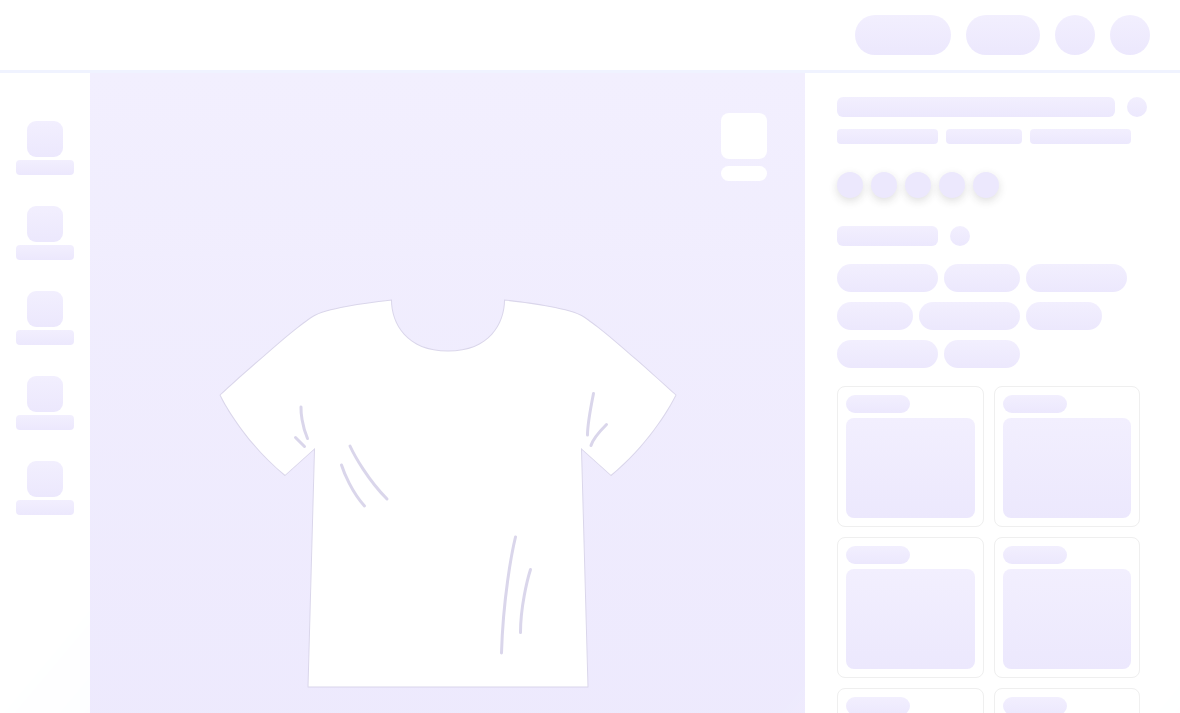 scroll, scrollTop: 0, scrollLeft: 0, axis: both 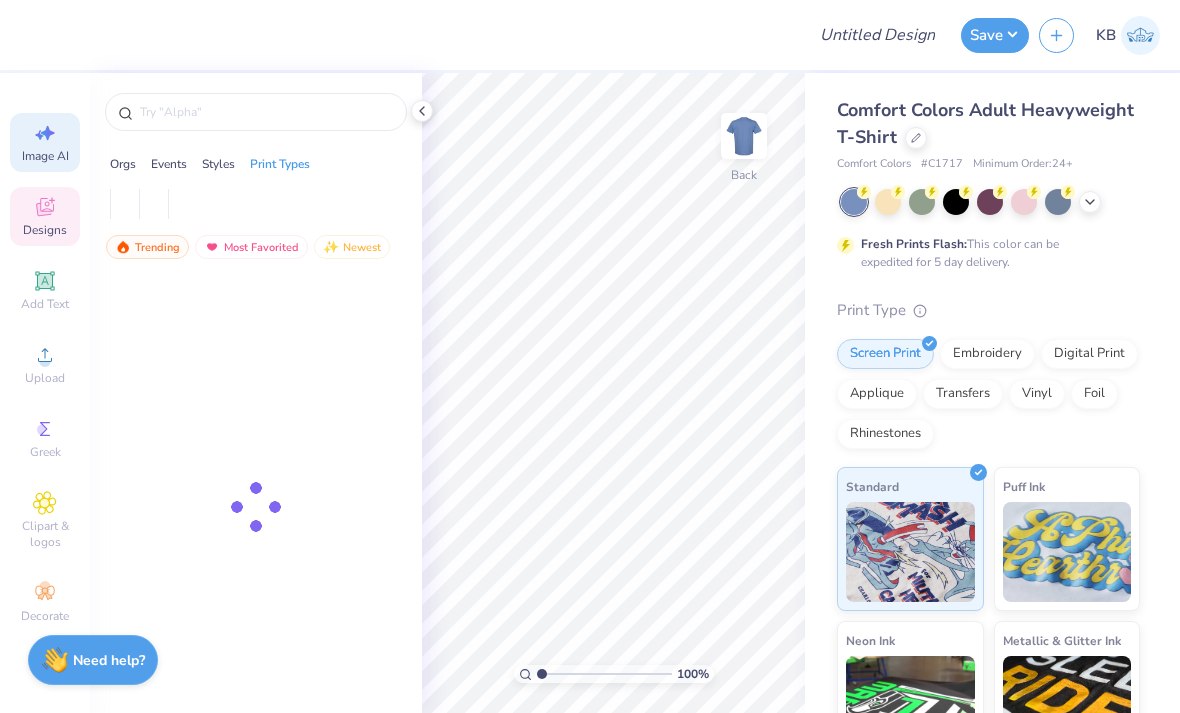 click on "Image AI" at bounding box center (45, 142) 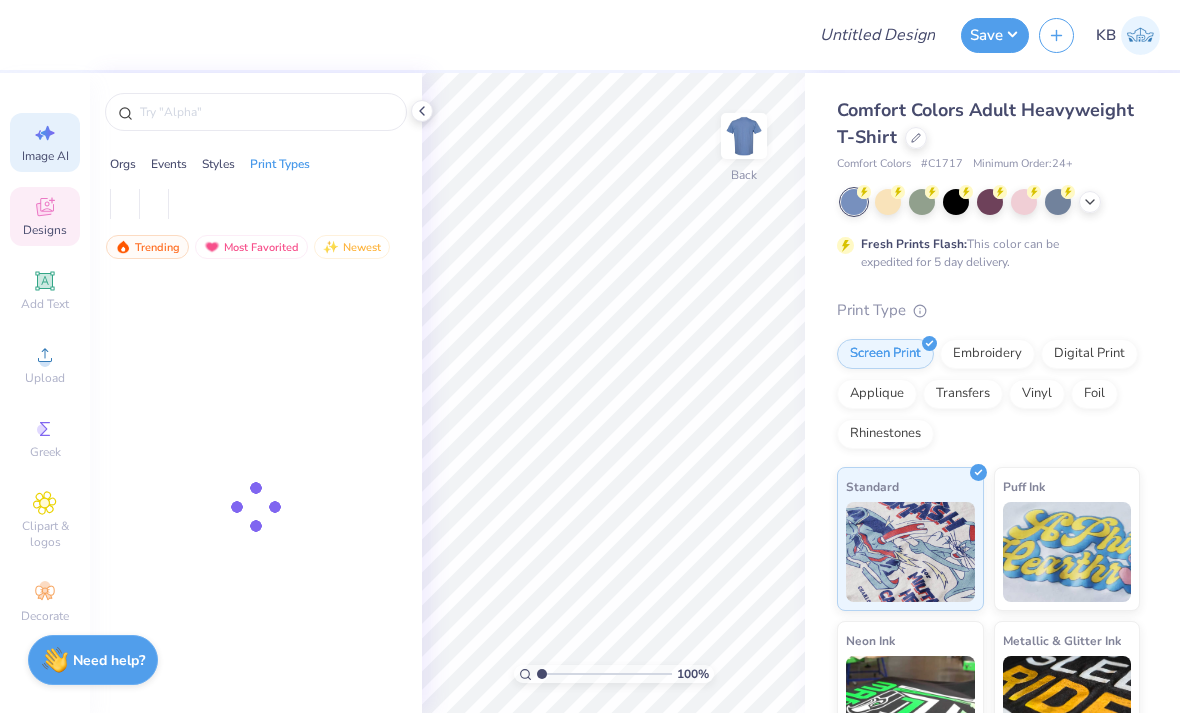 select on "4" 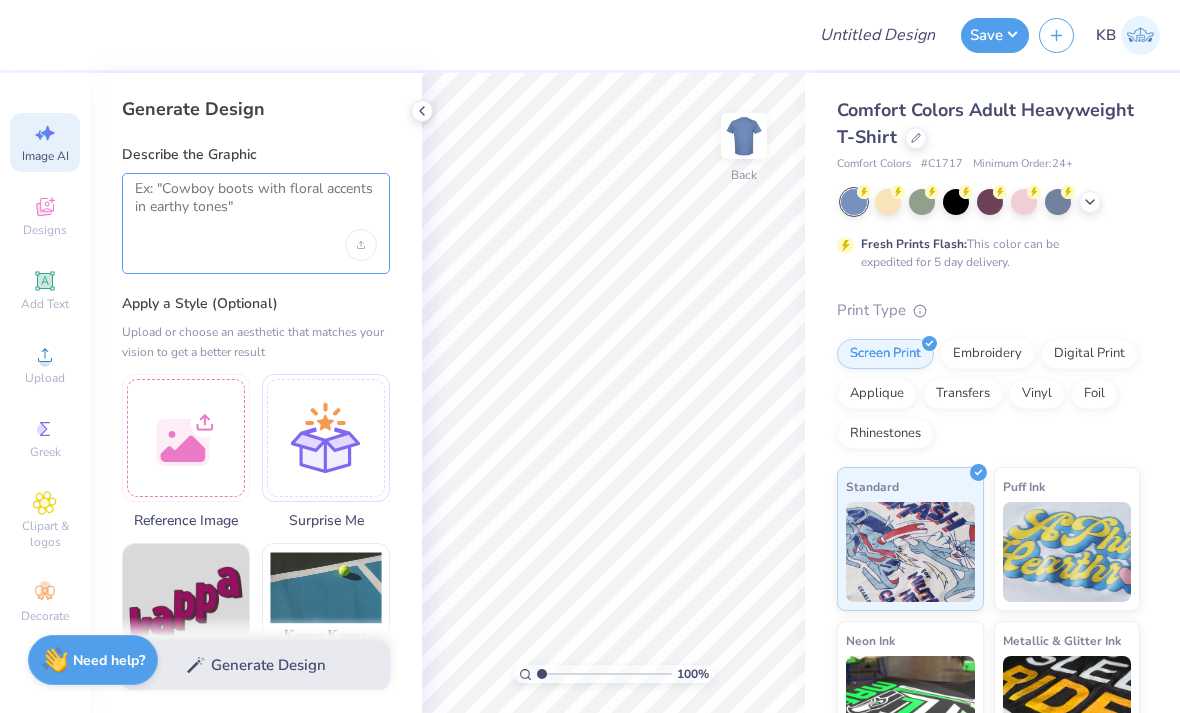 click at bounding box center (256, 205) 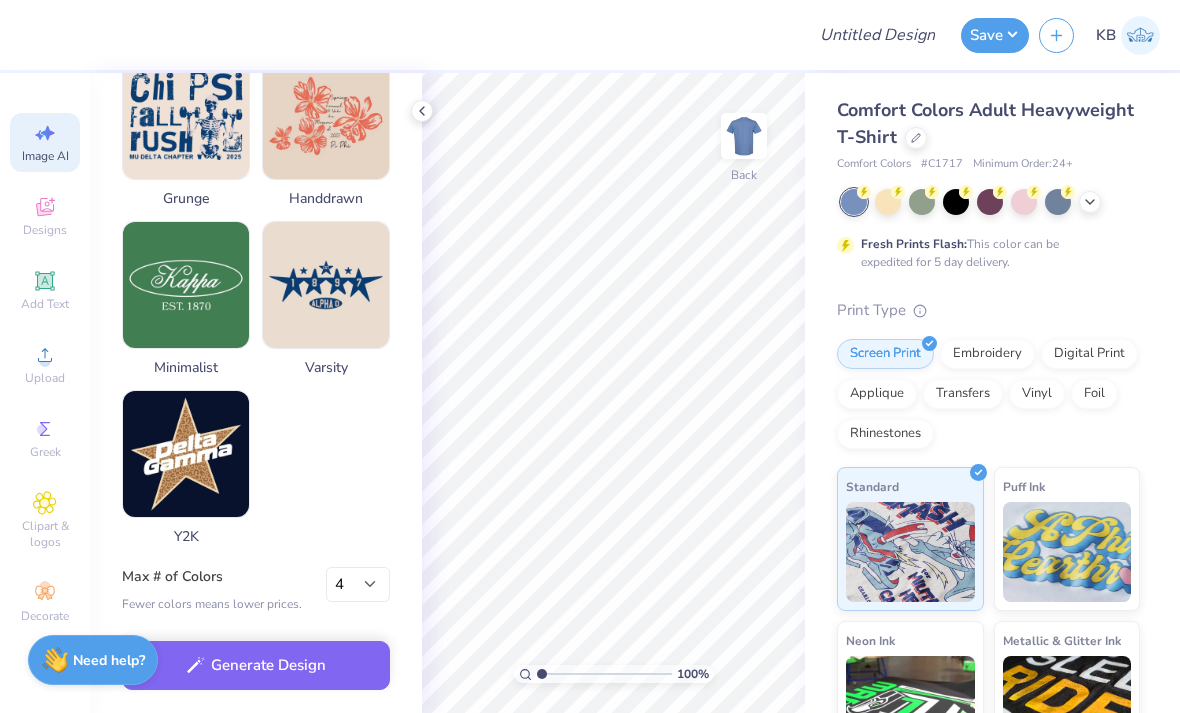 scroll, scrollTop: 1013, scrollLeft: 0, axis: vertical 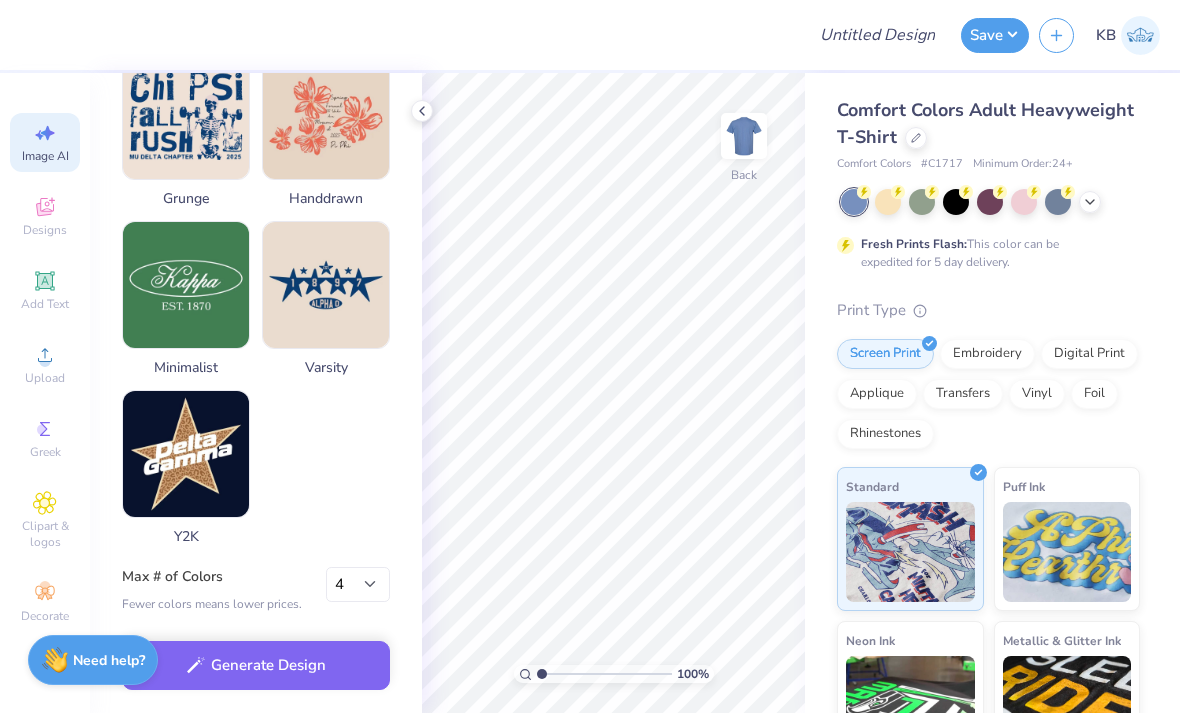 type on "Society of Environmental Engineers. [ACRONYM]. (Water science)" 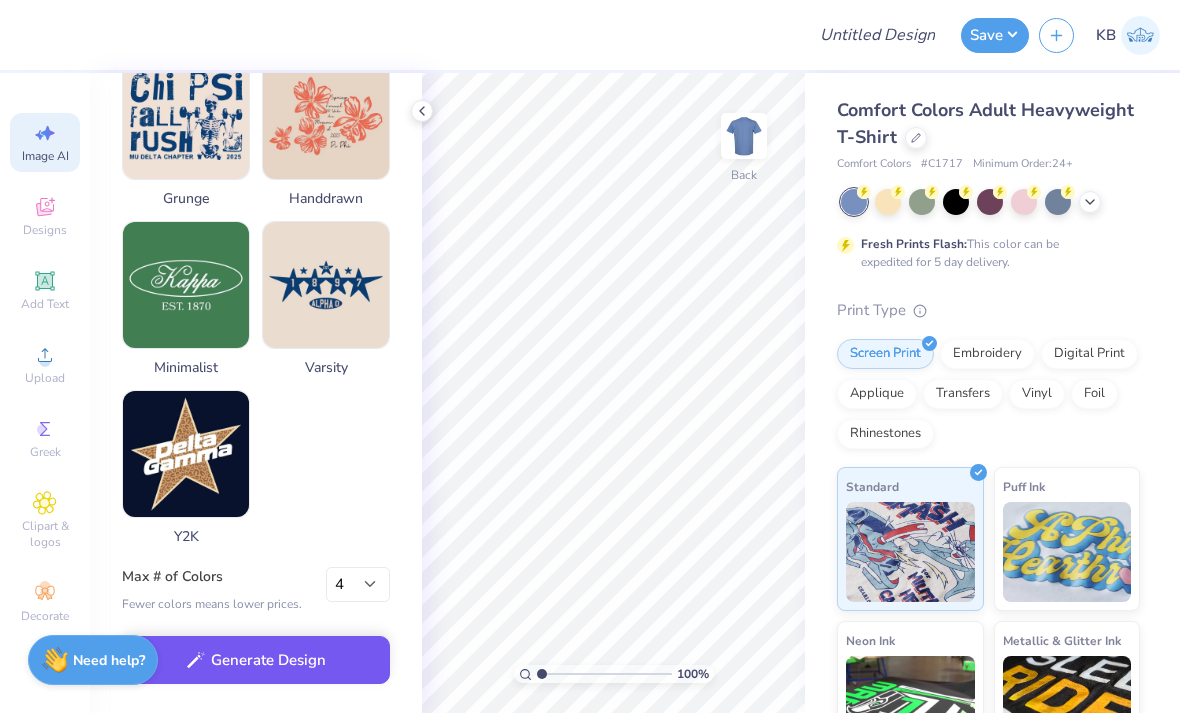 click on "Generate Design" at bounding box center (256, 660) 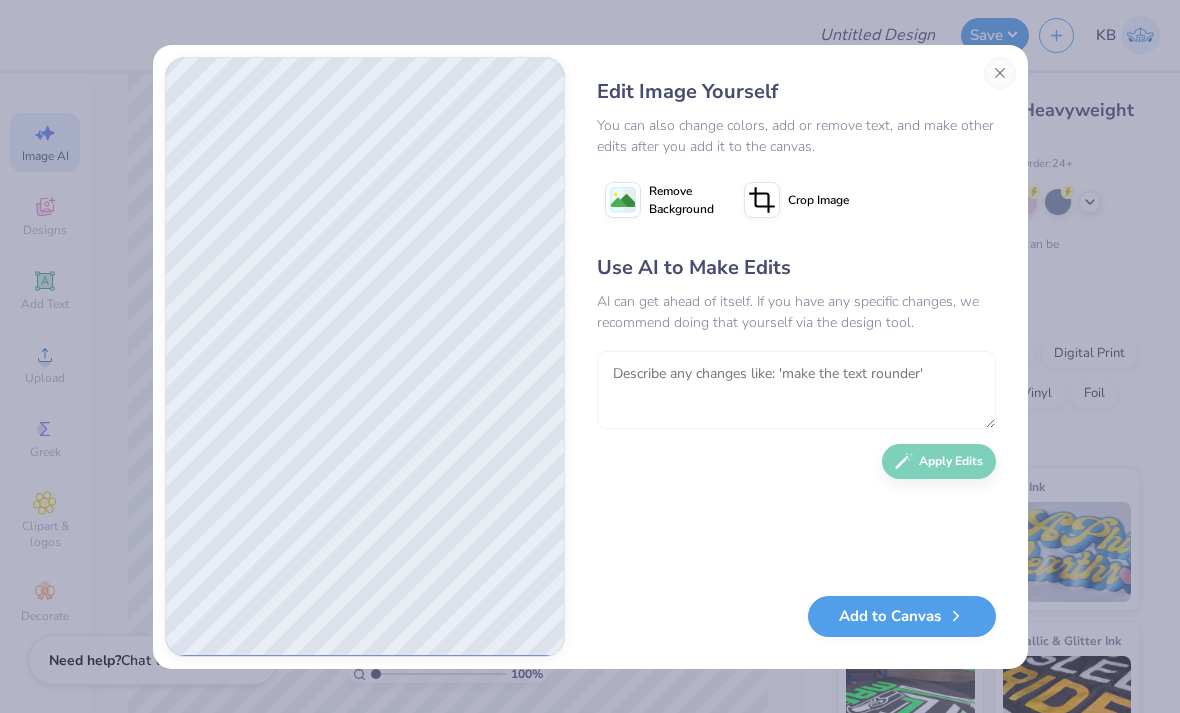 click at bounding box center [796, 390] 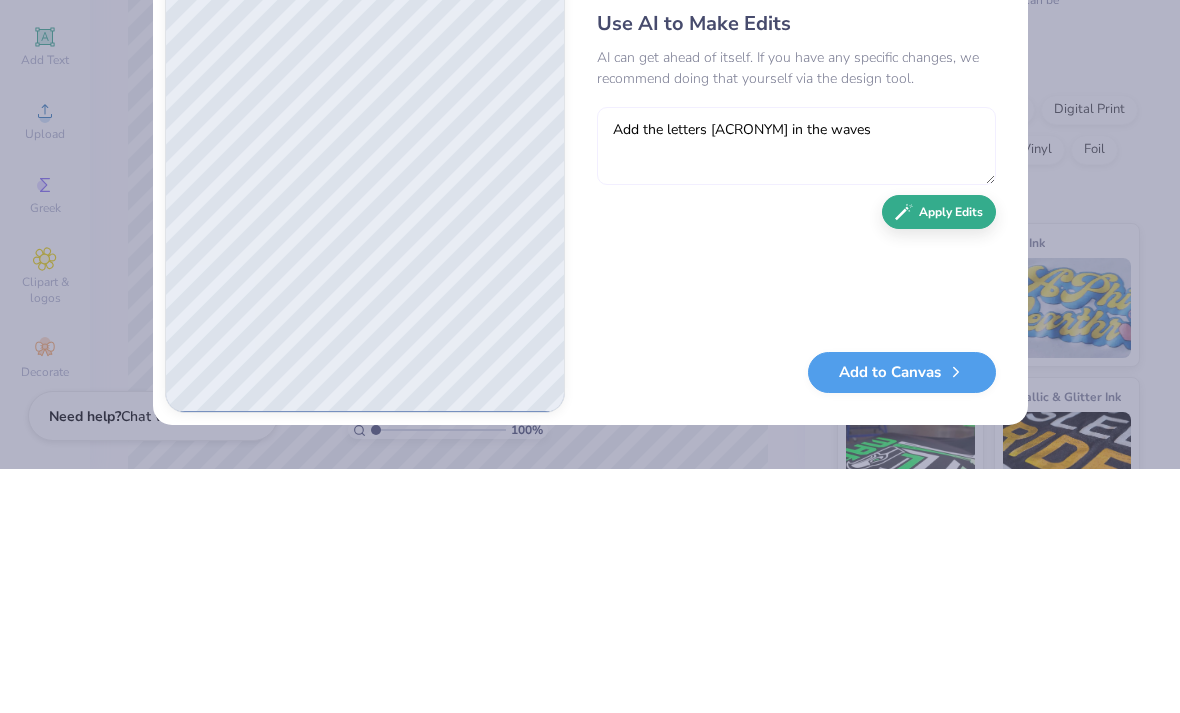 type on "Add the letters [ACRONYM] in the waves" 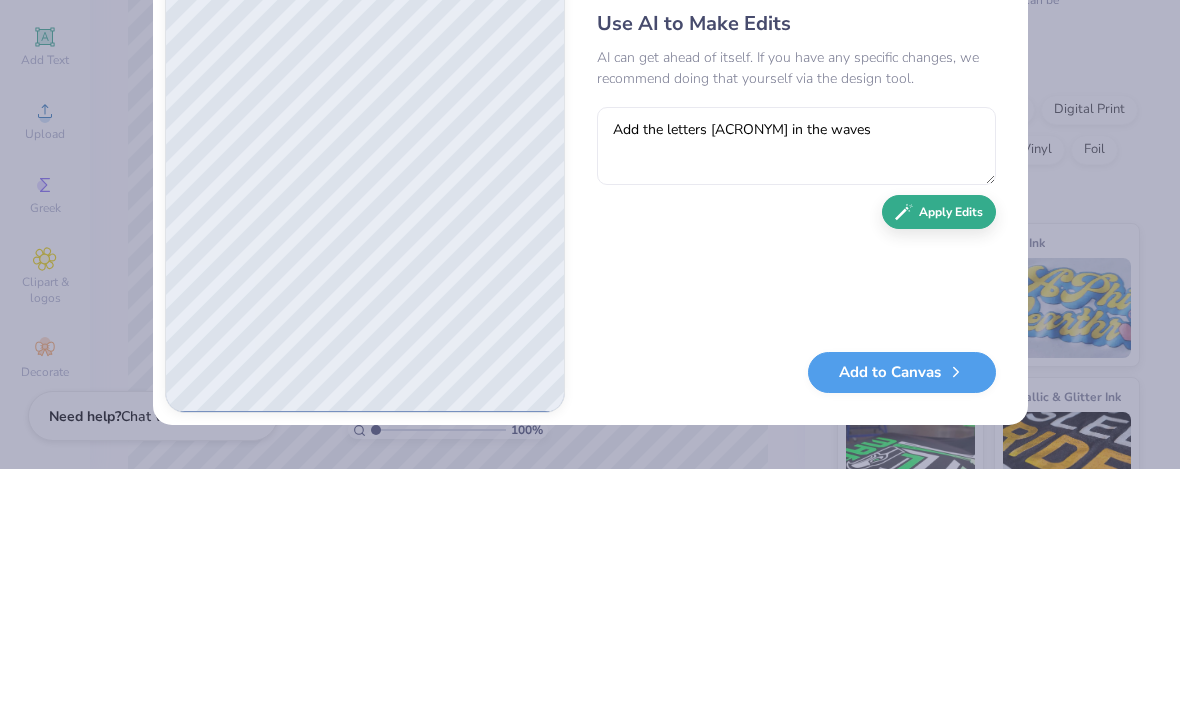 click on "Apply Edits" at bounding box center [939, 456] 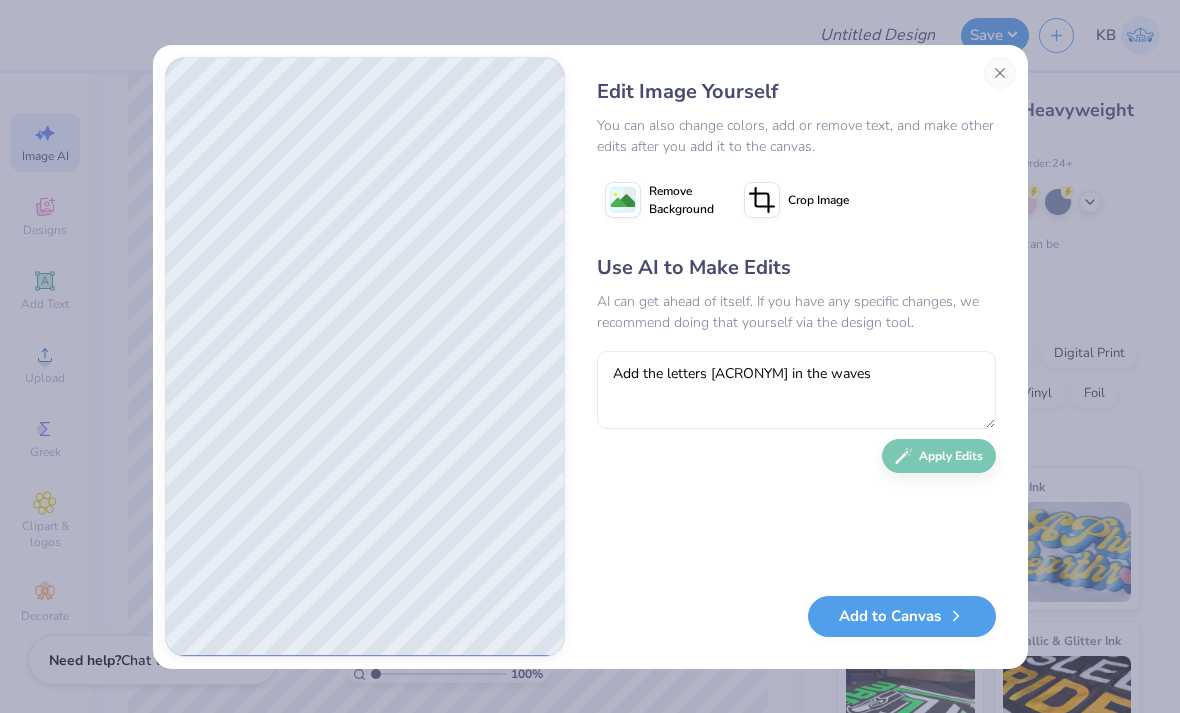 type 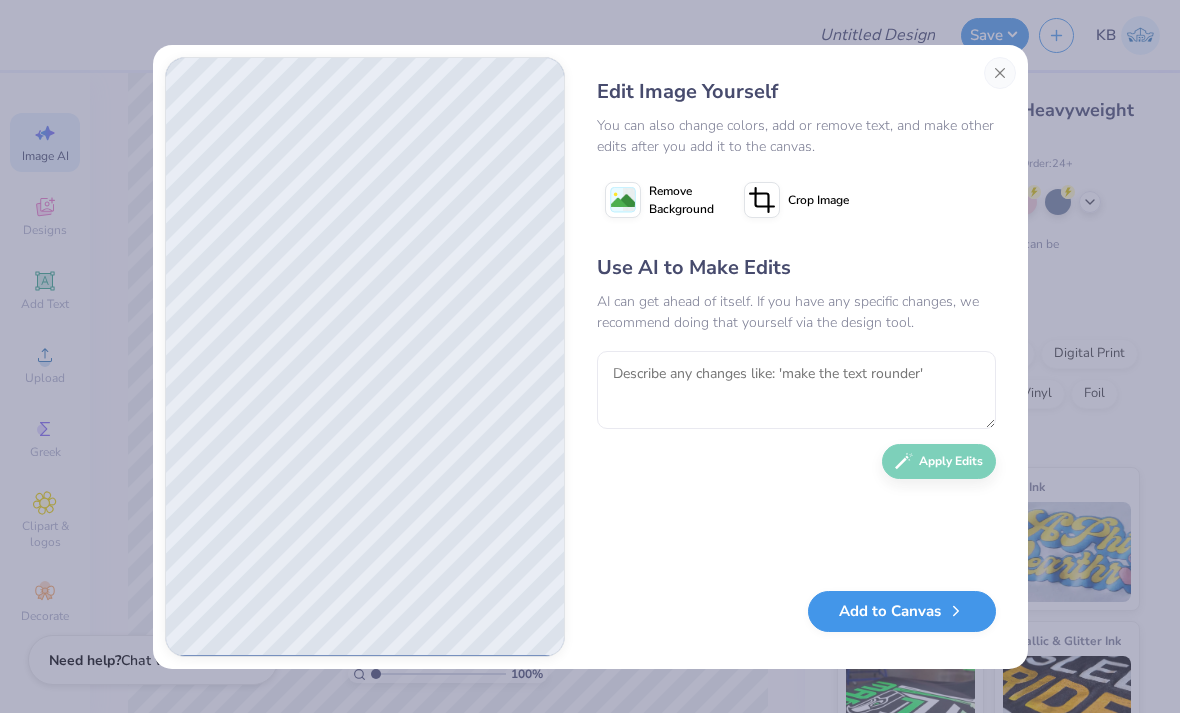 click on "Add to Canvas" at bounding box center [902, 611] 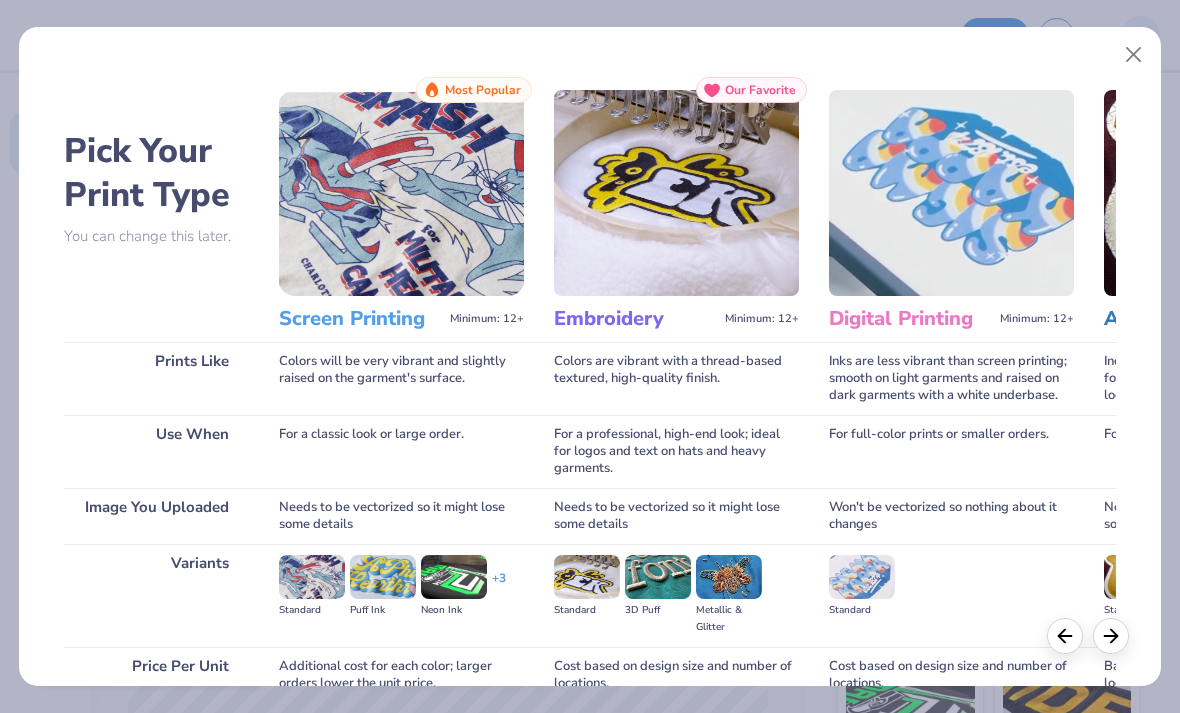 click at bounding box center (401, 193) 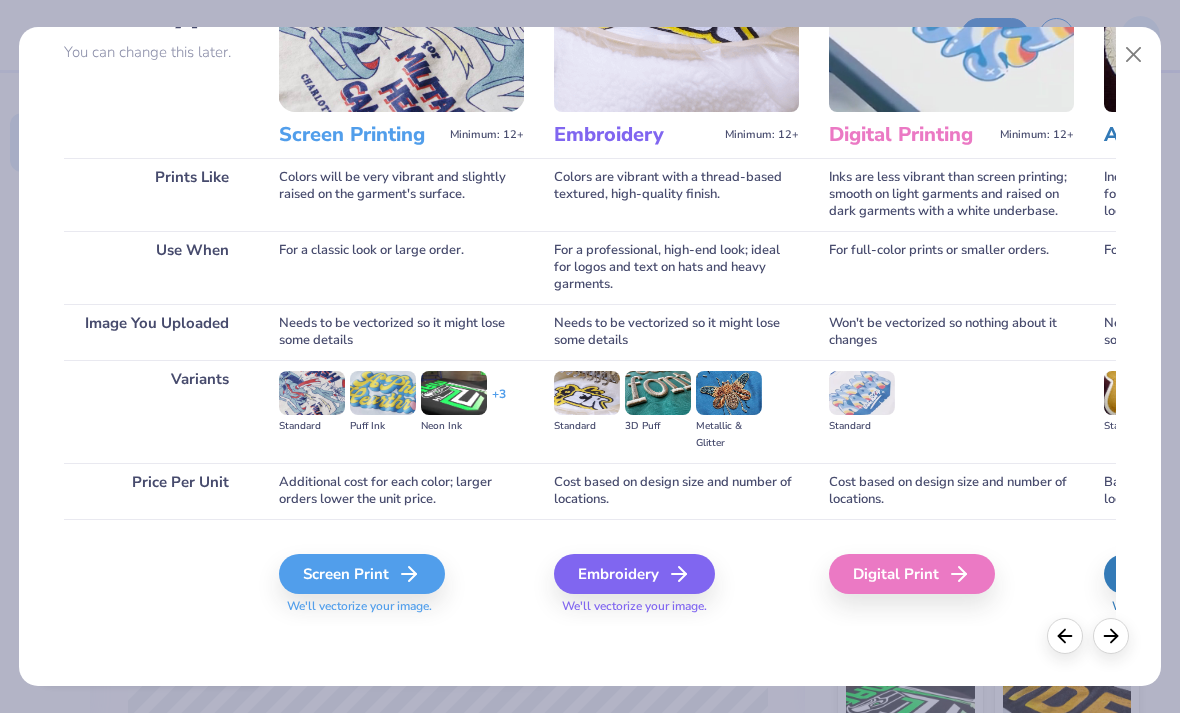 scroll, scrollTop: 184, scrollLeft: 0, axis: vertical 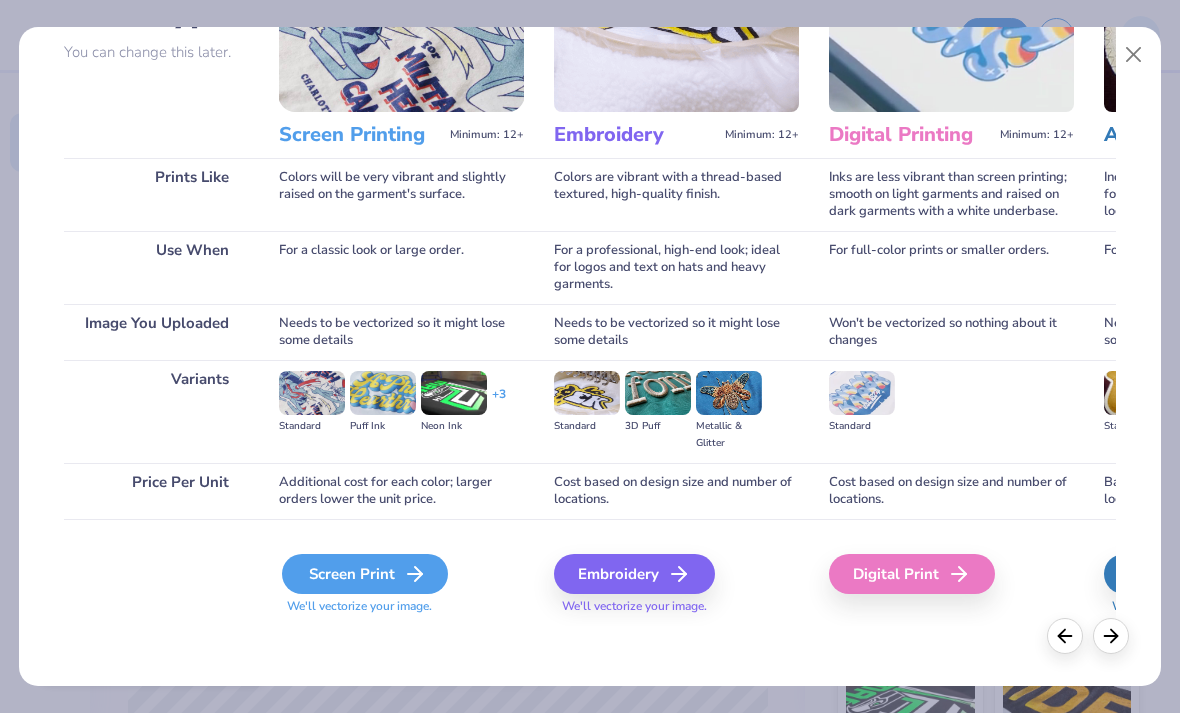 click on "Screen Print" at bounding box center (365, 574) 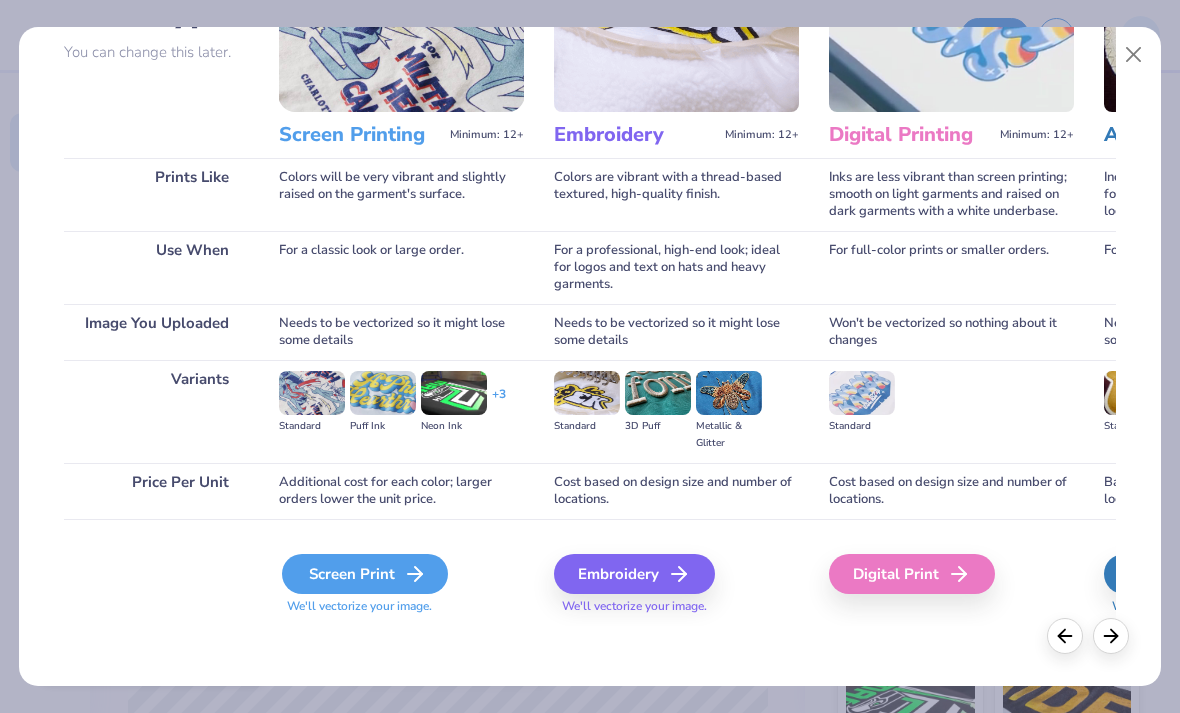 click on "Screen Print" at bounding box center [365, 574] 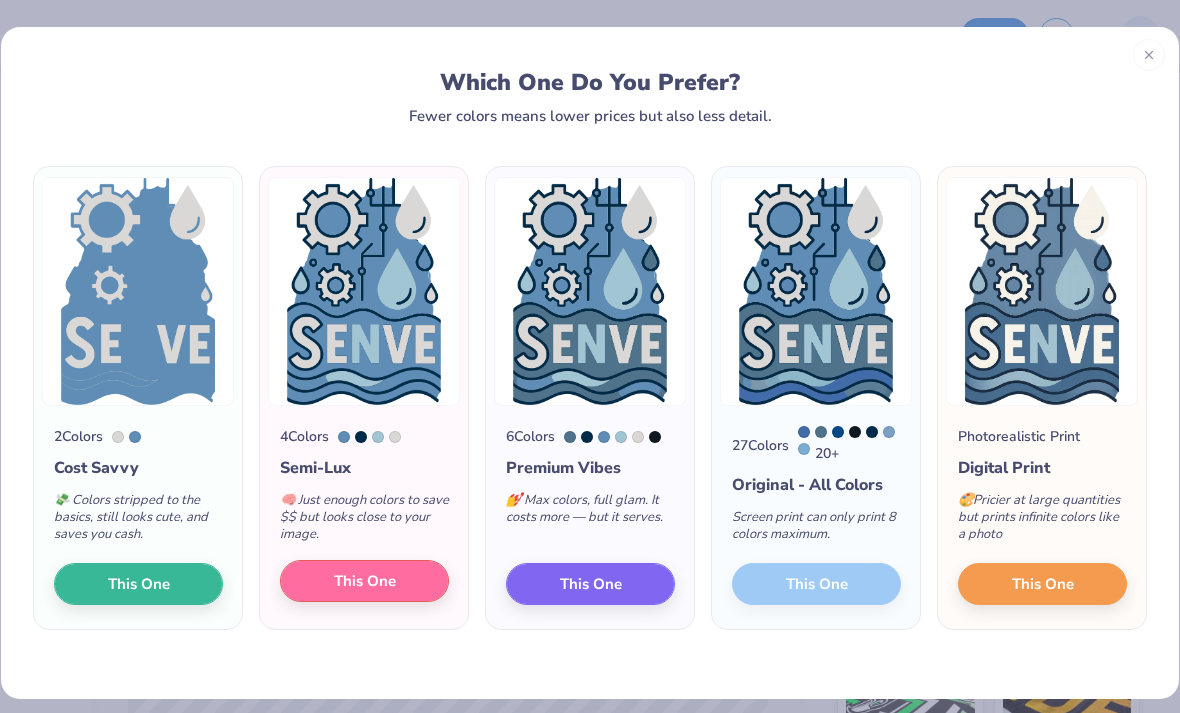 click on "This One" at bounding box center [365, 581] 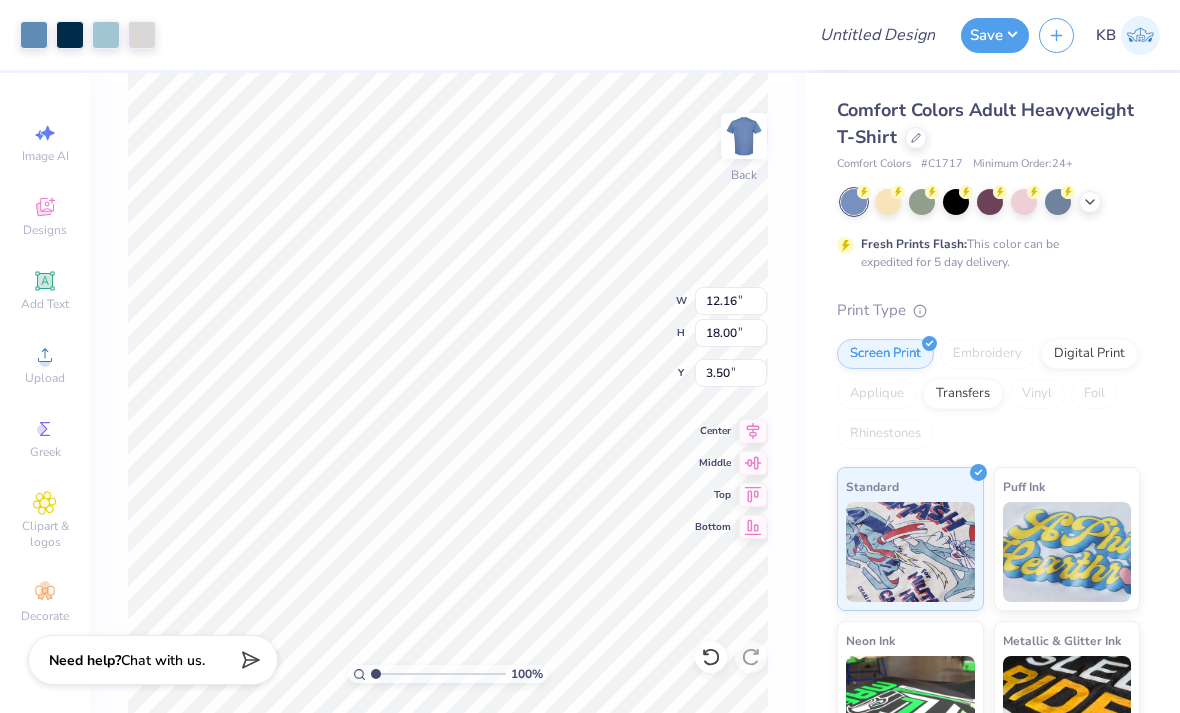 type on "4.40" 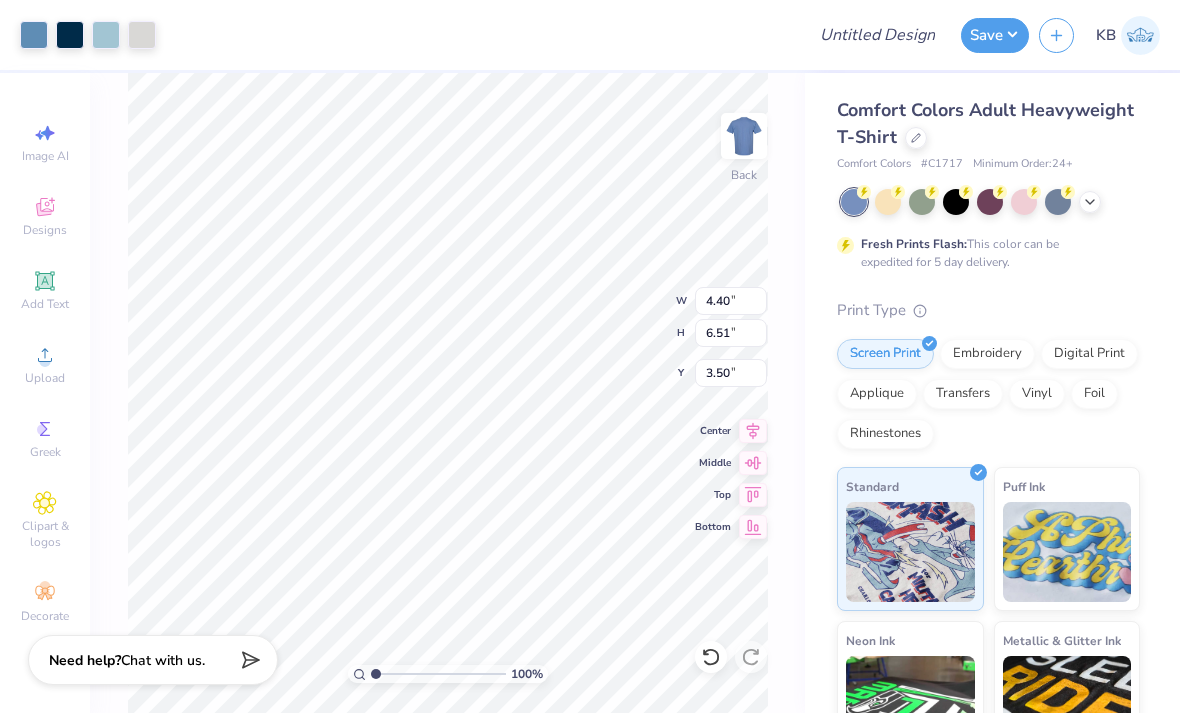 type on "3.00" 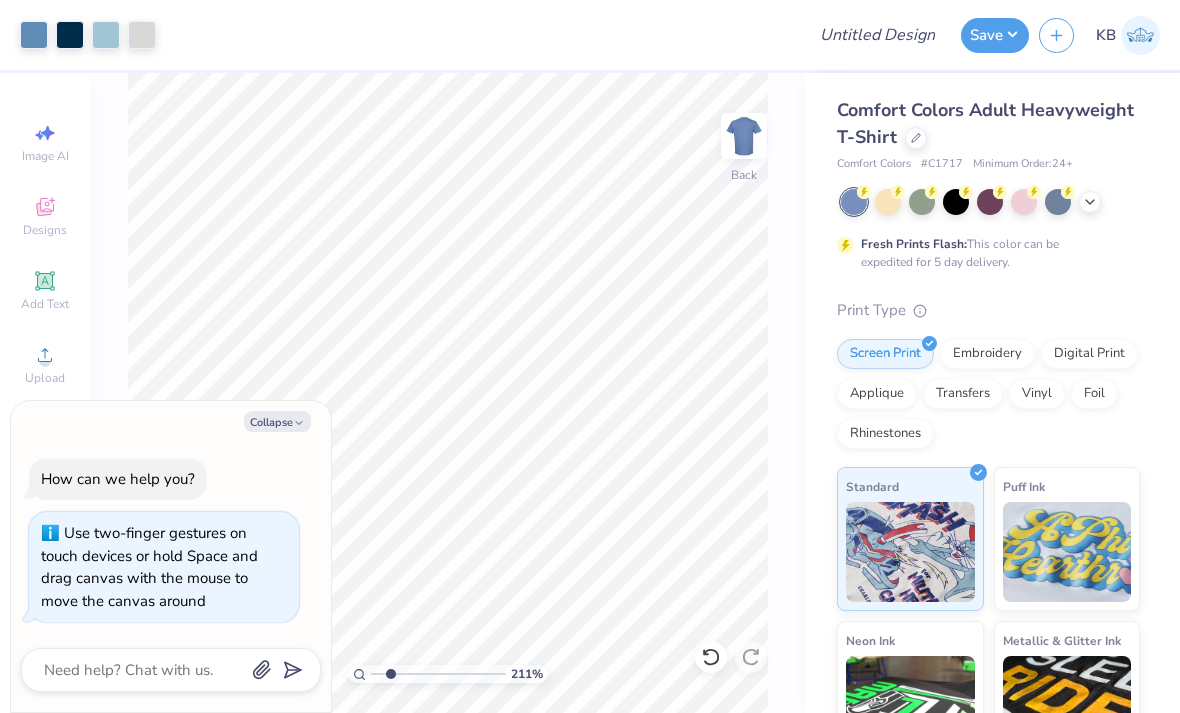 type on "2.10588621575227" 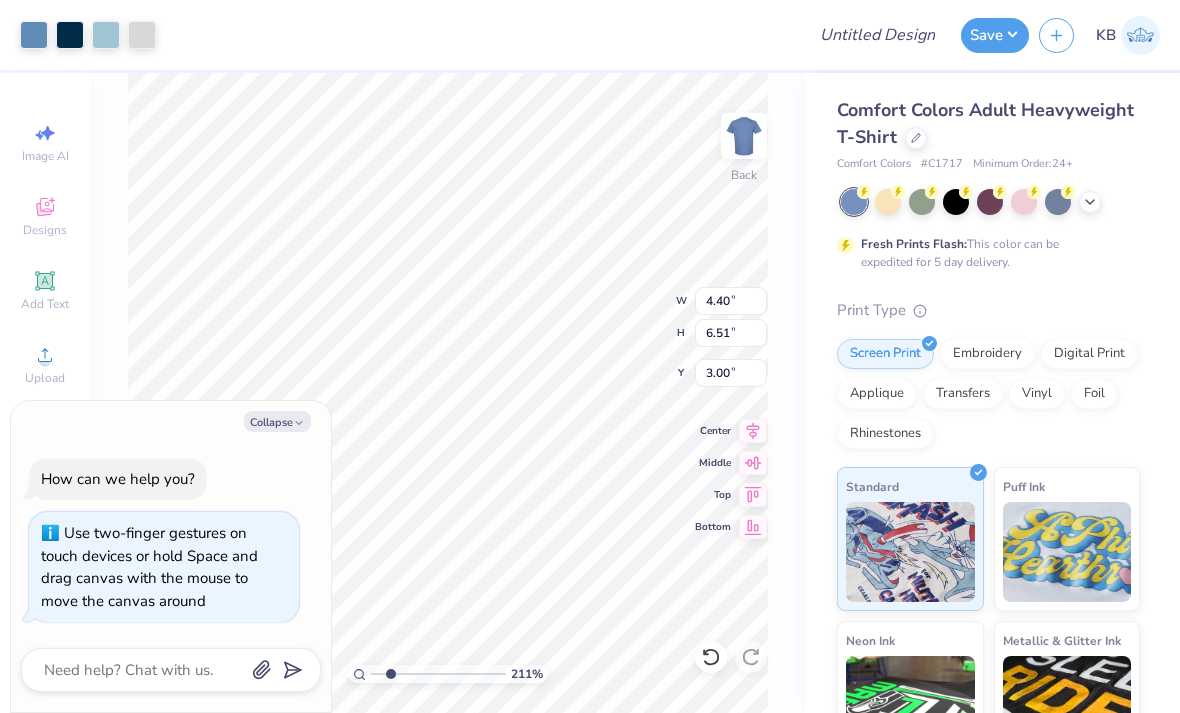 type on "2.10588621575227" 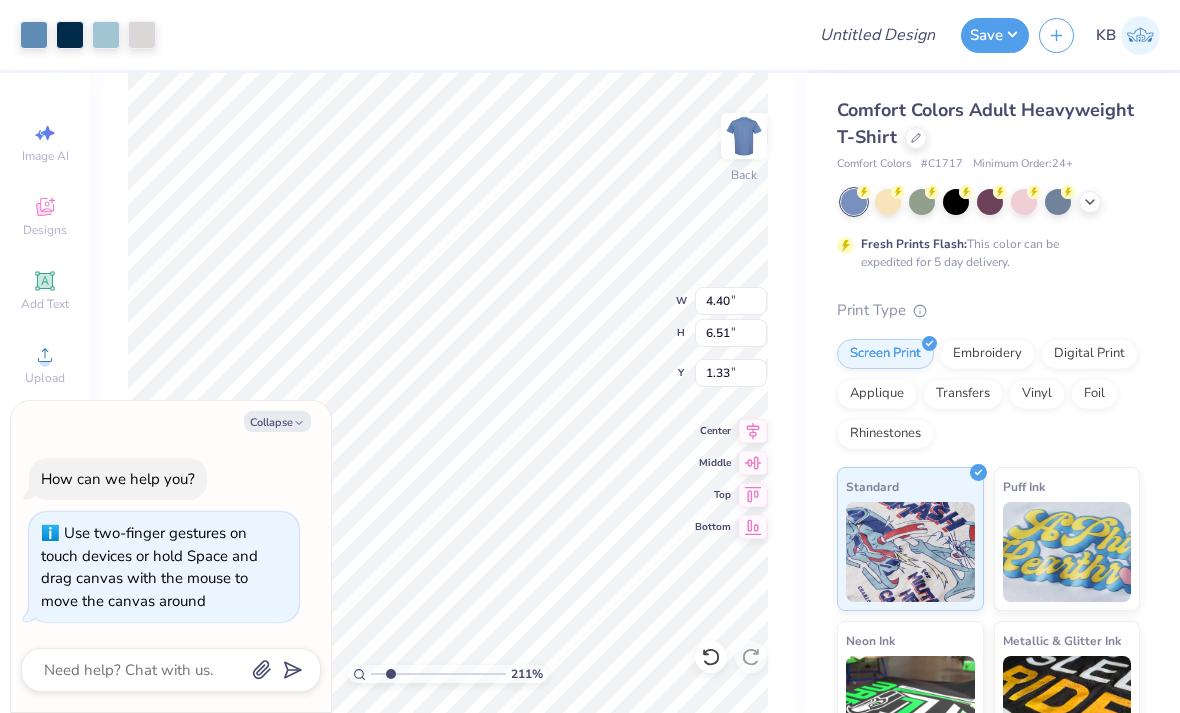 type on "2.10588621575227" 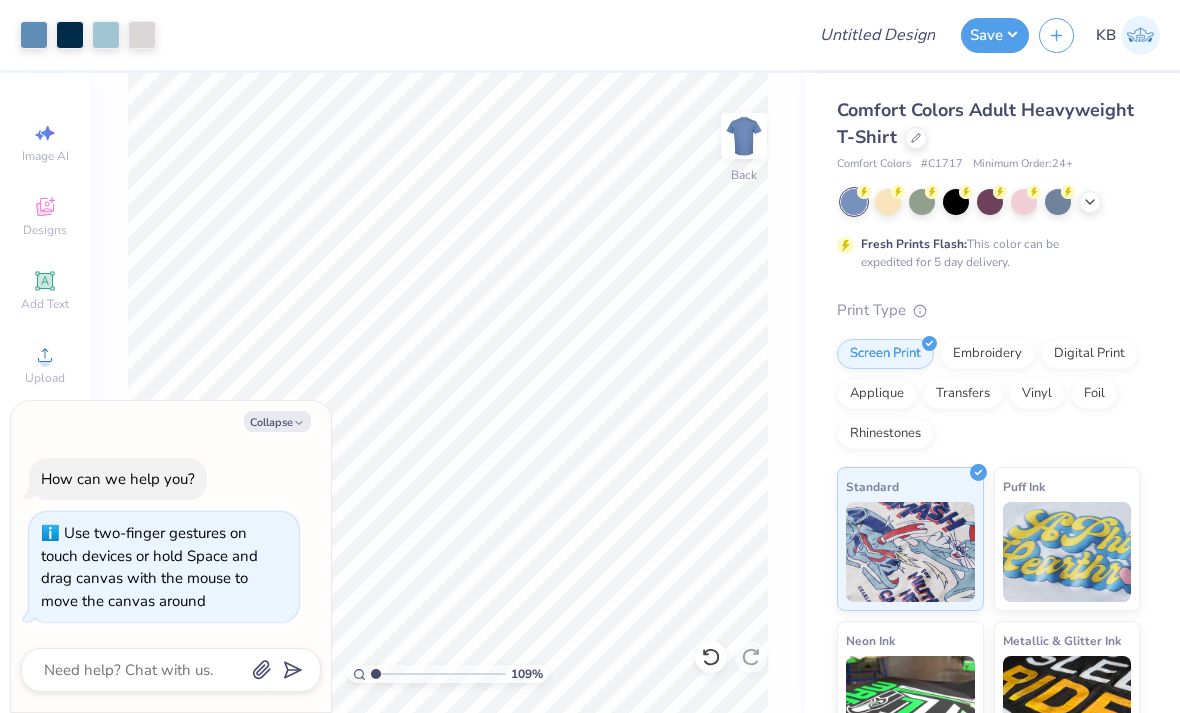 type on "1" 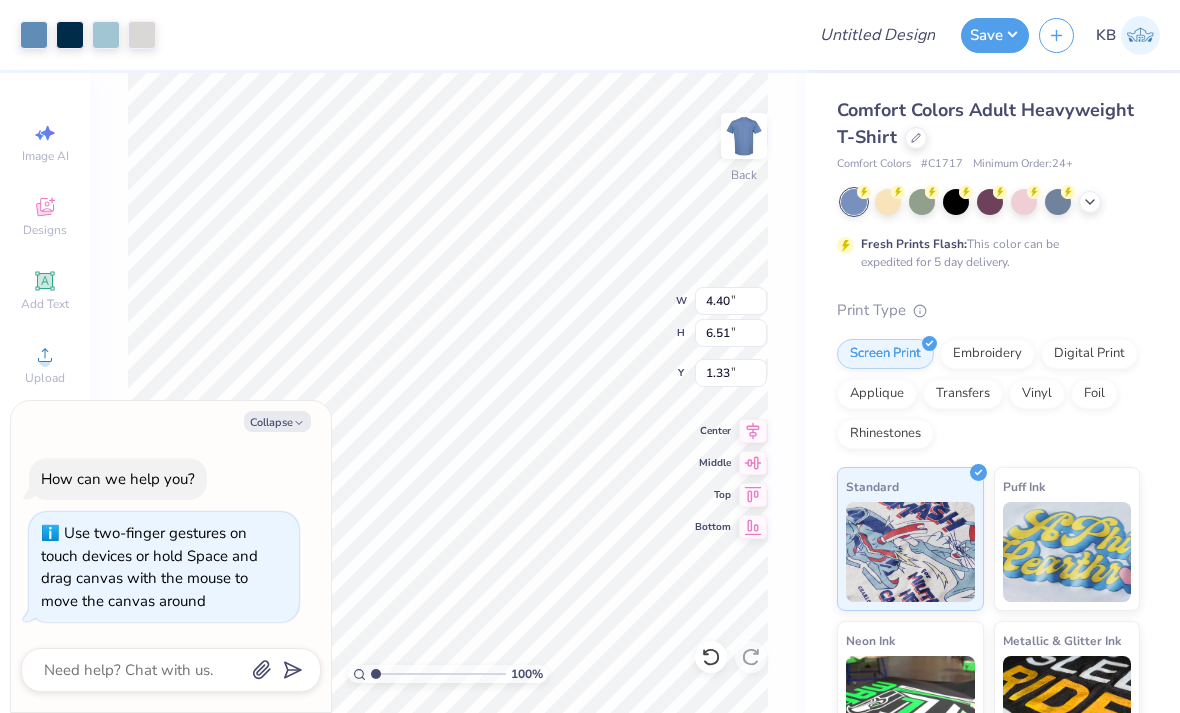 type on "x" 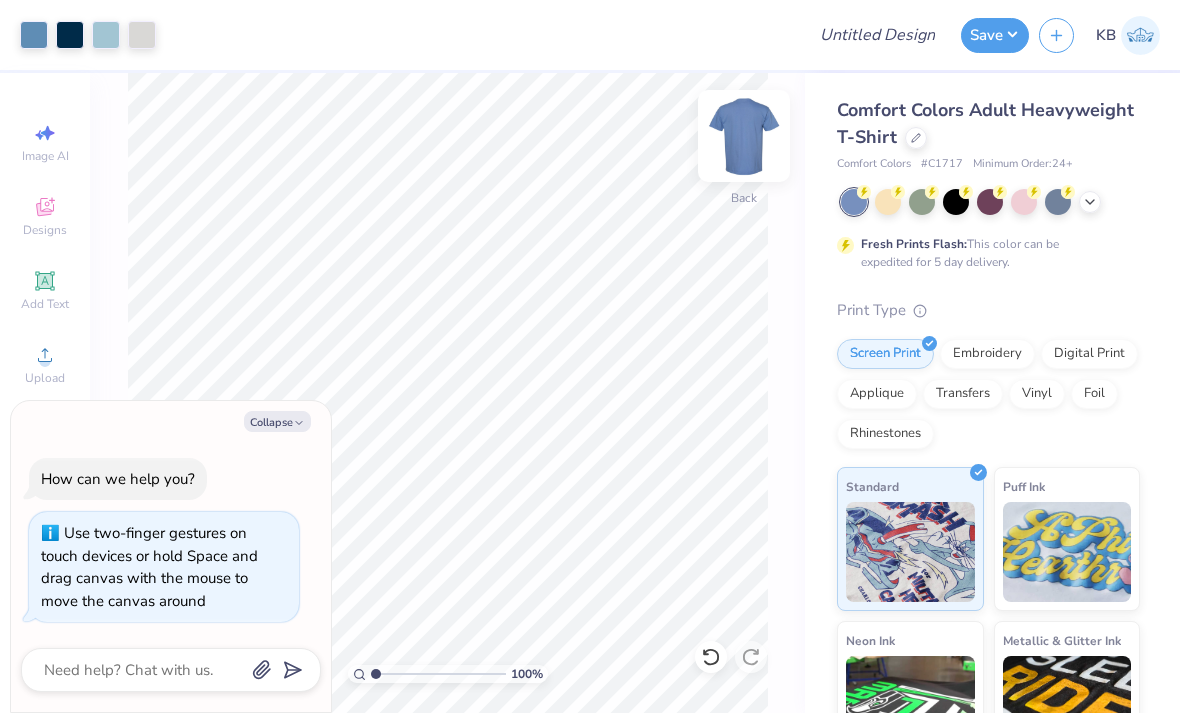 click at bounding box center (744, 136) 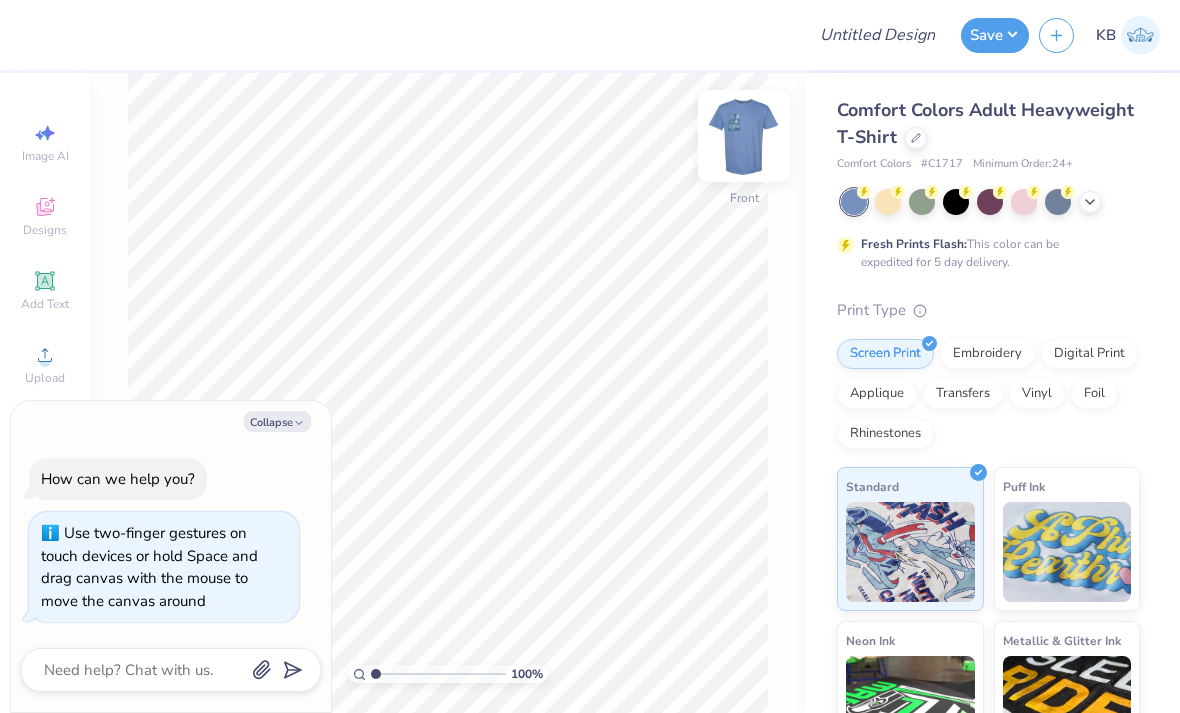 click at bounding box center (744, 136) 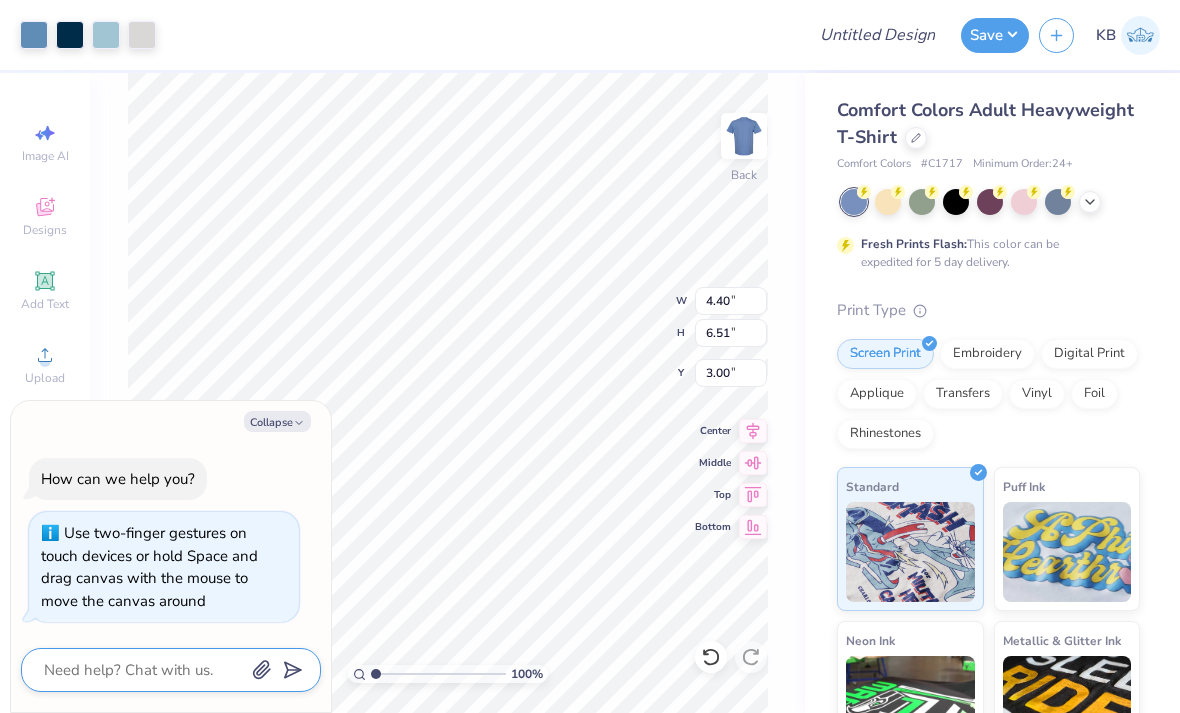 click at bounding box center [143, 670] 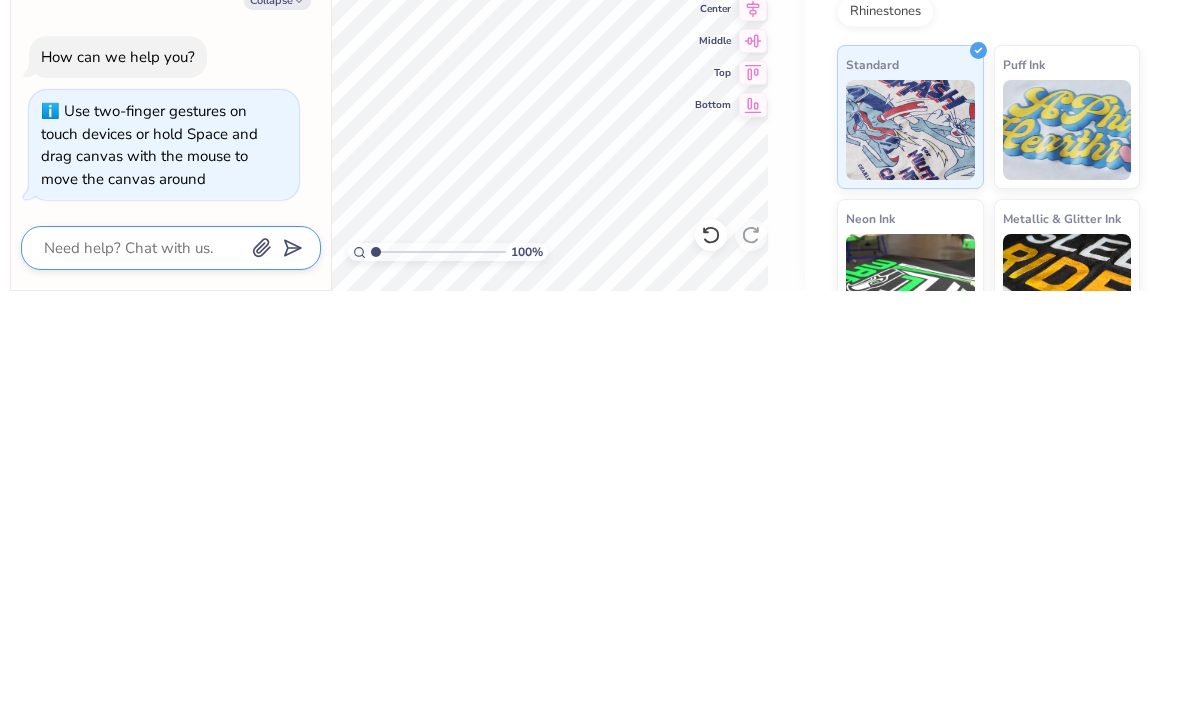 type on "M" 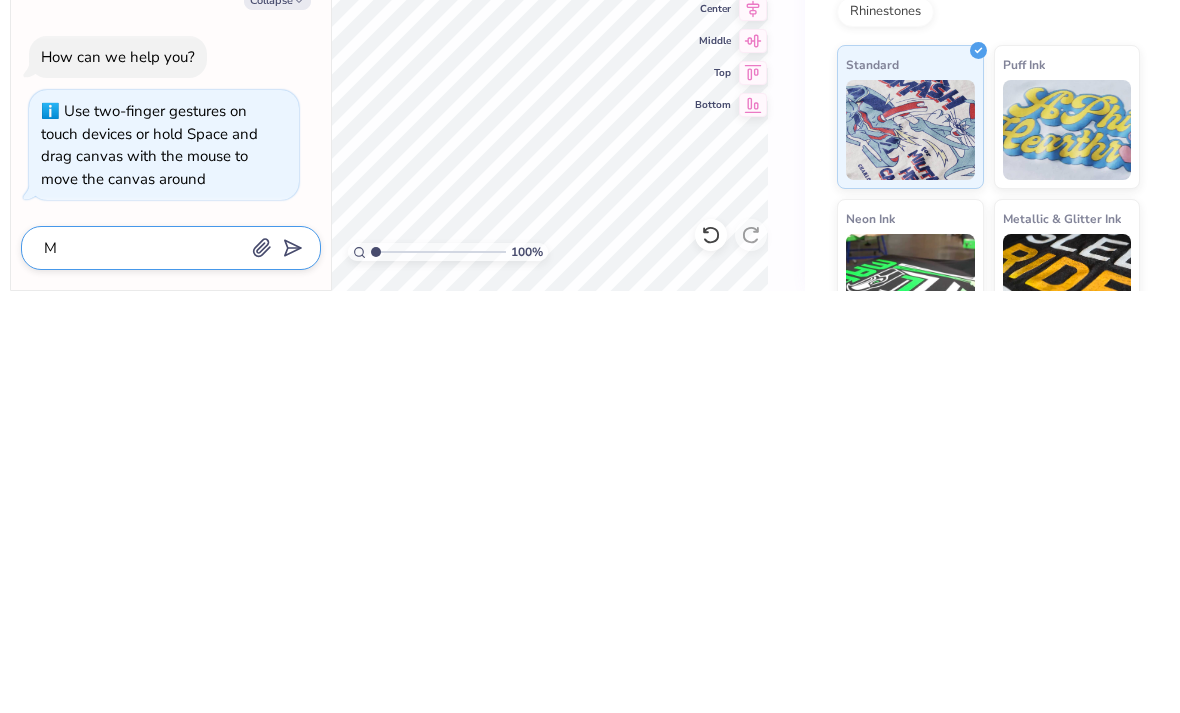 type on "Mo" 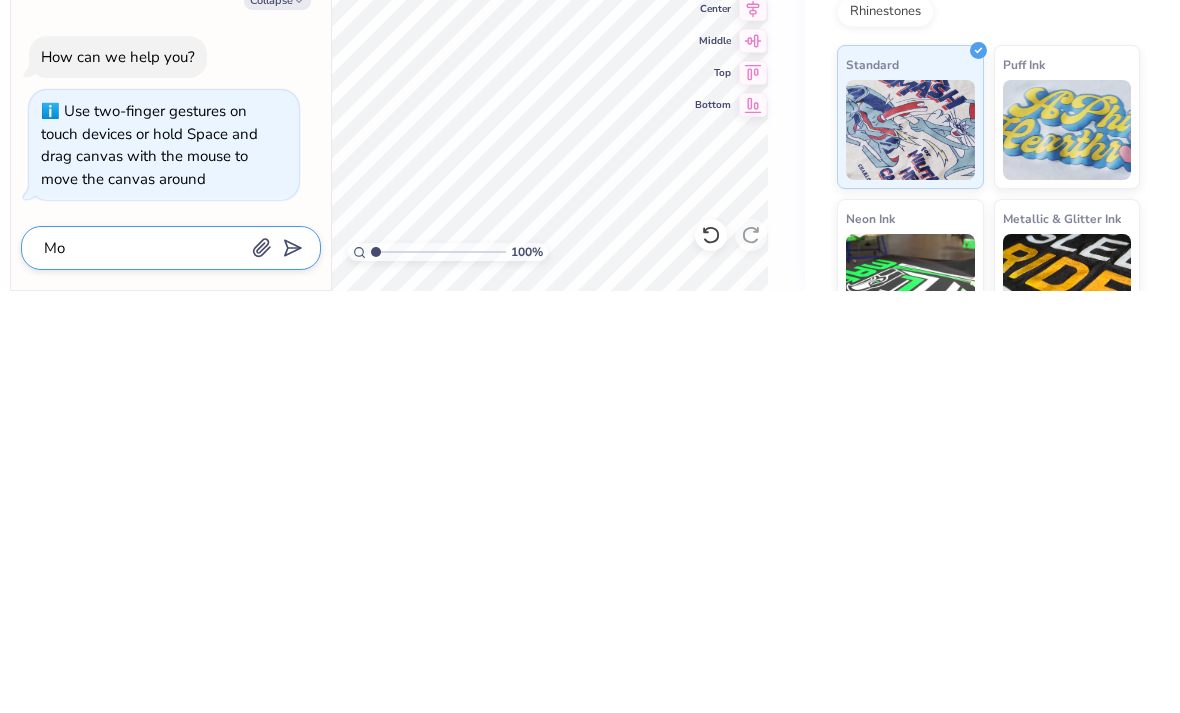 type on "x" 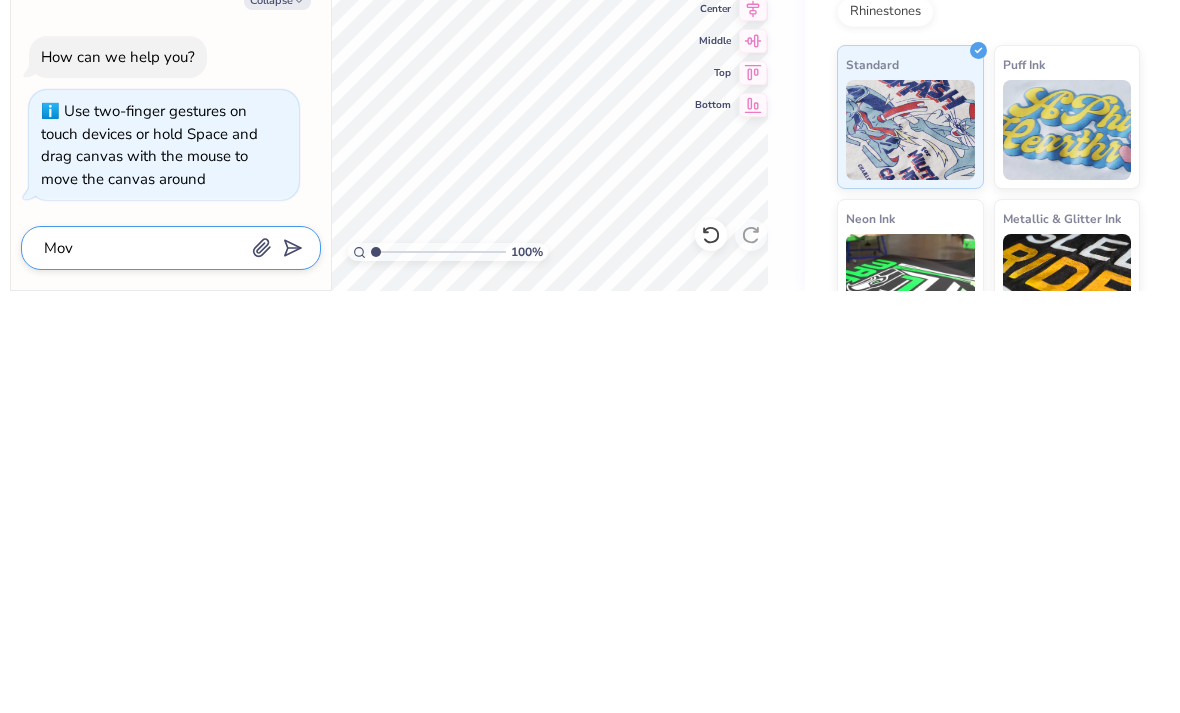 type on "Move" 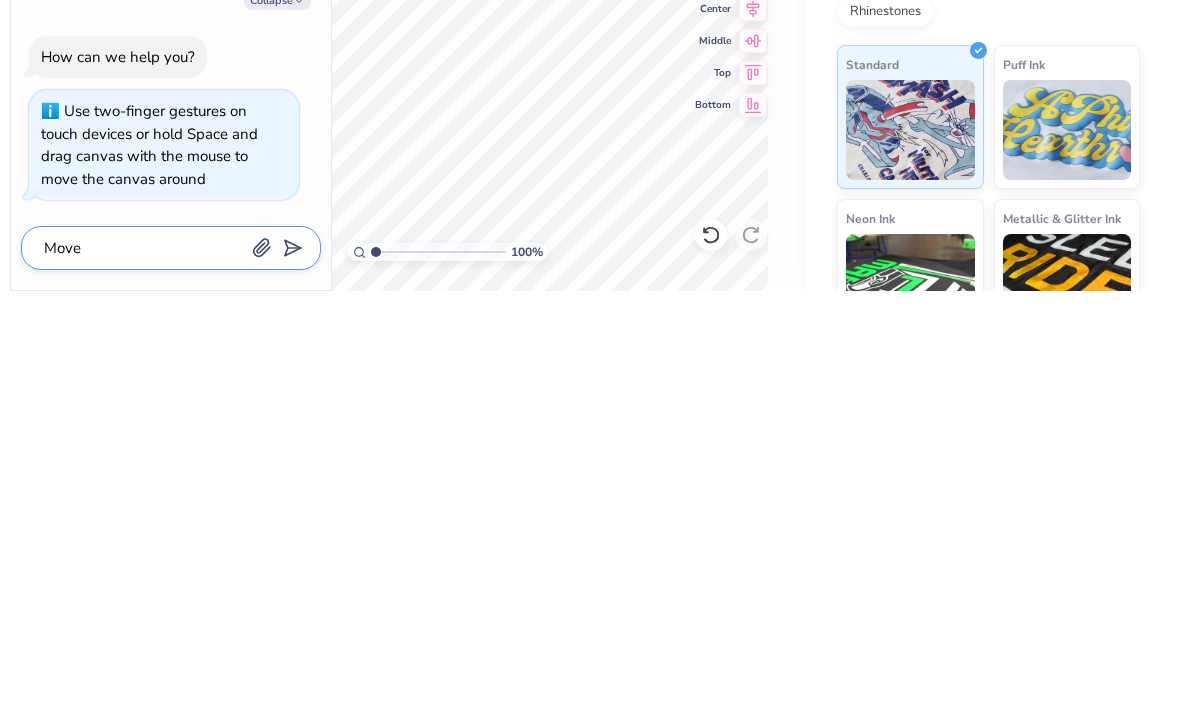 type on "Move" 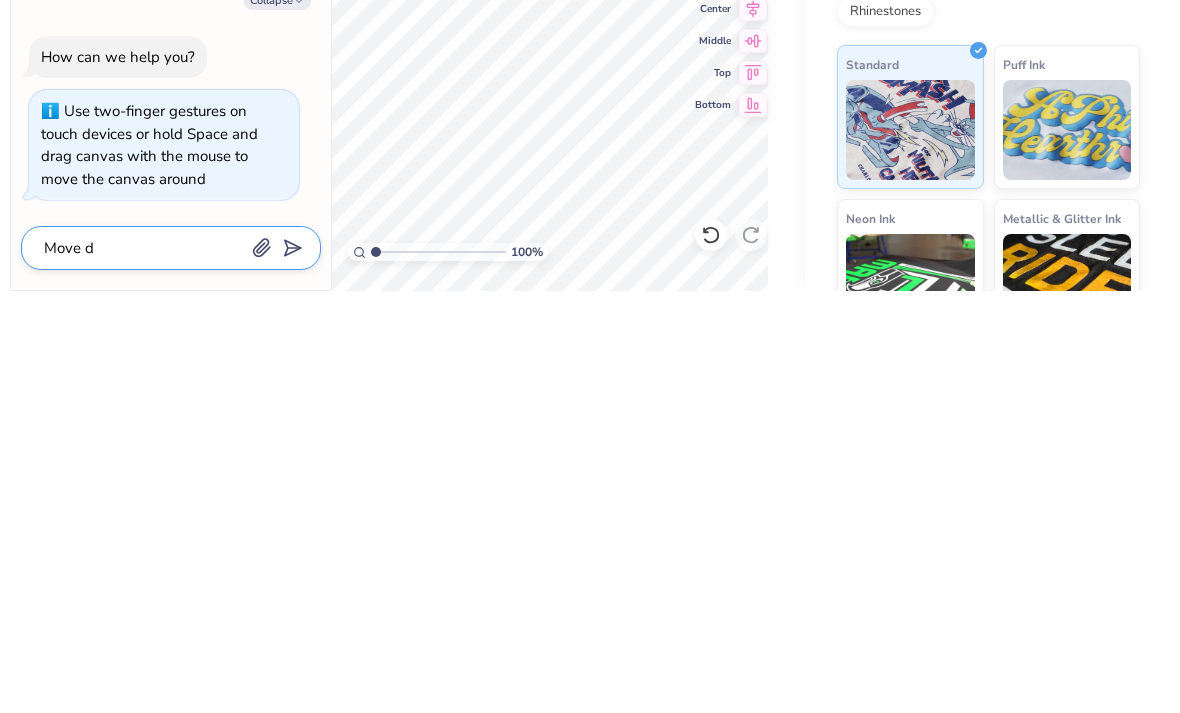 type on "x" 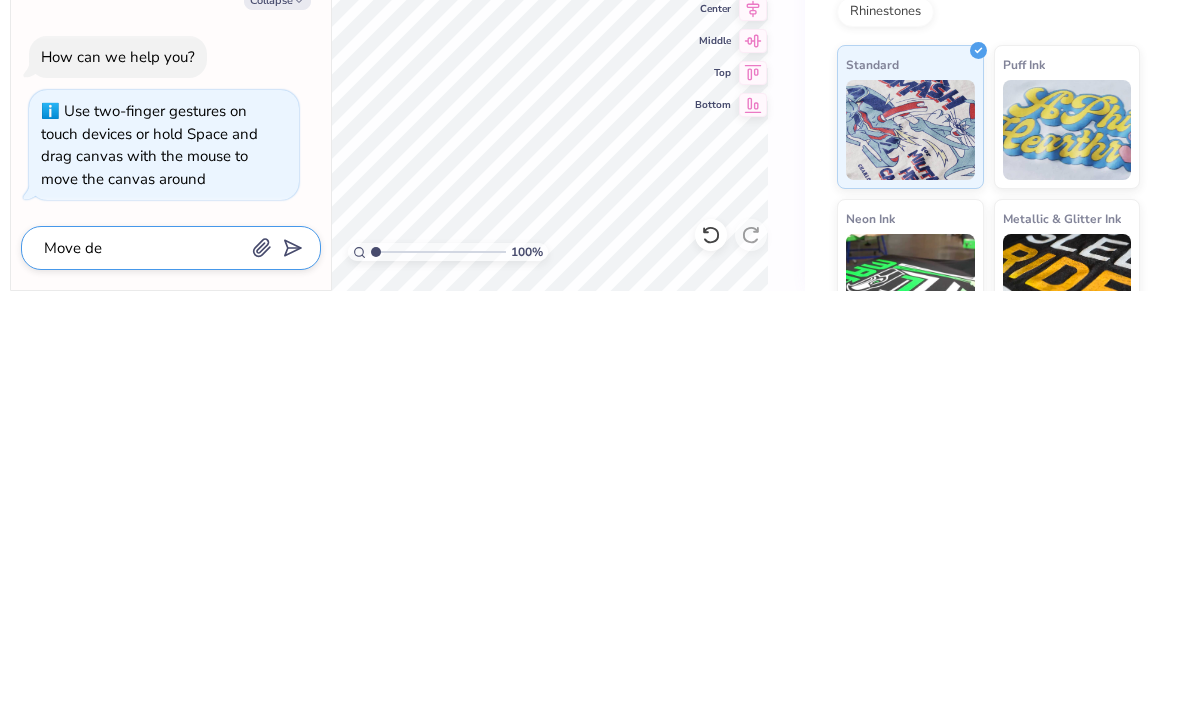 type on "Move des" 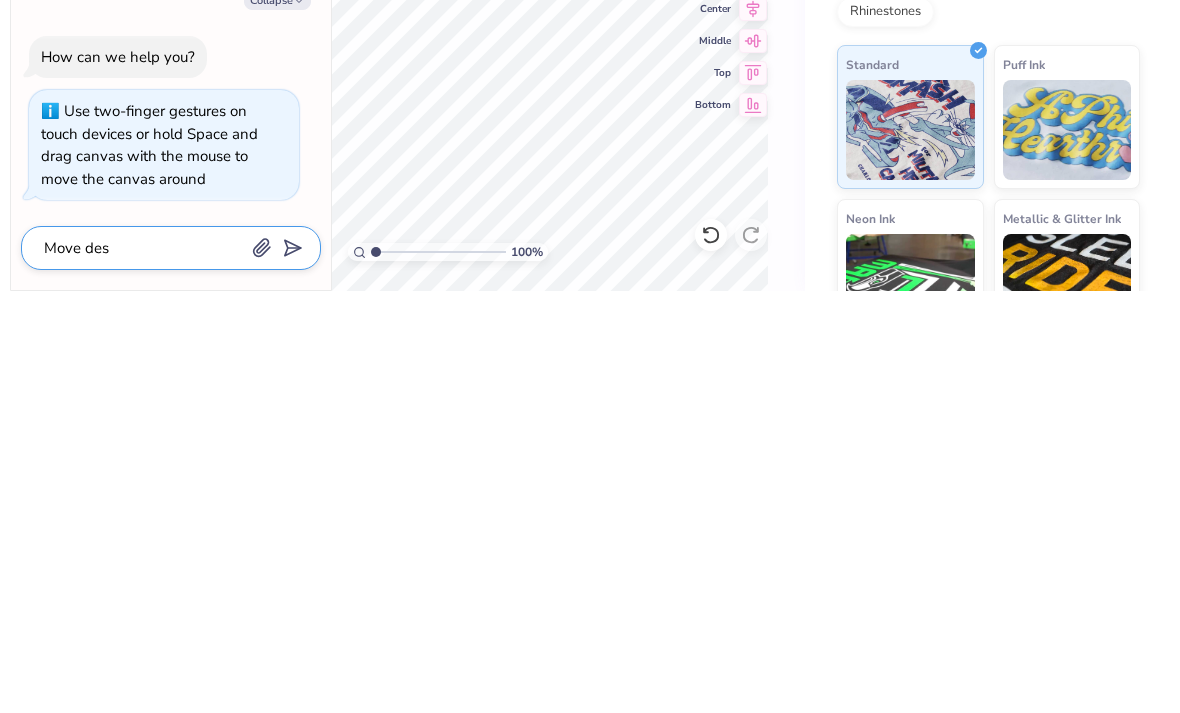 type on "x" 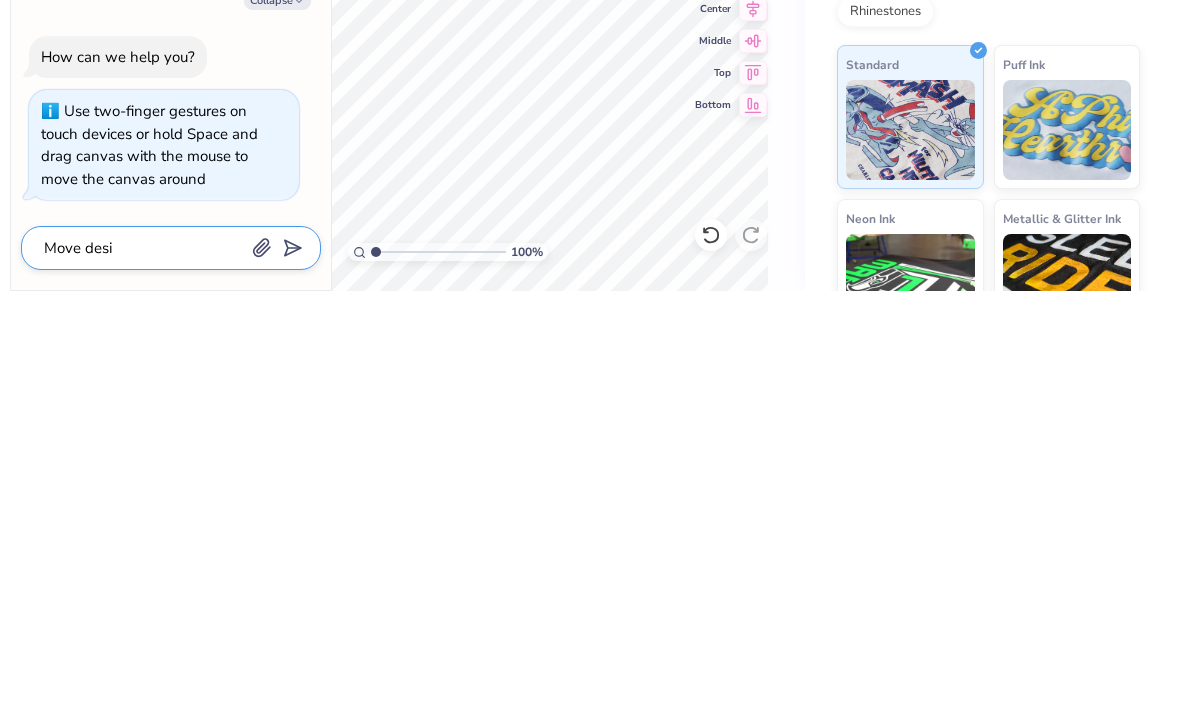 type on "Move desig" 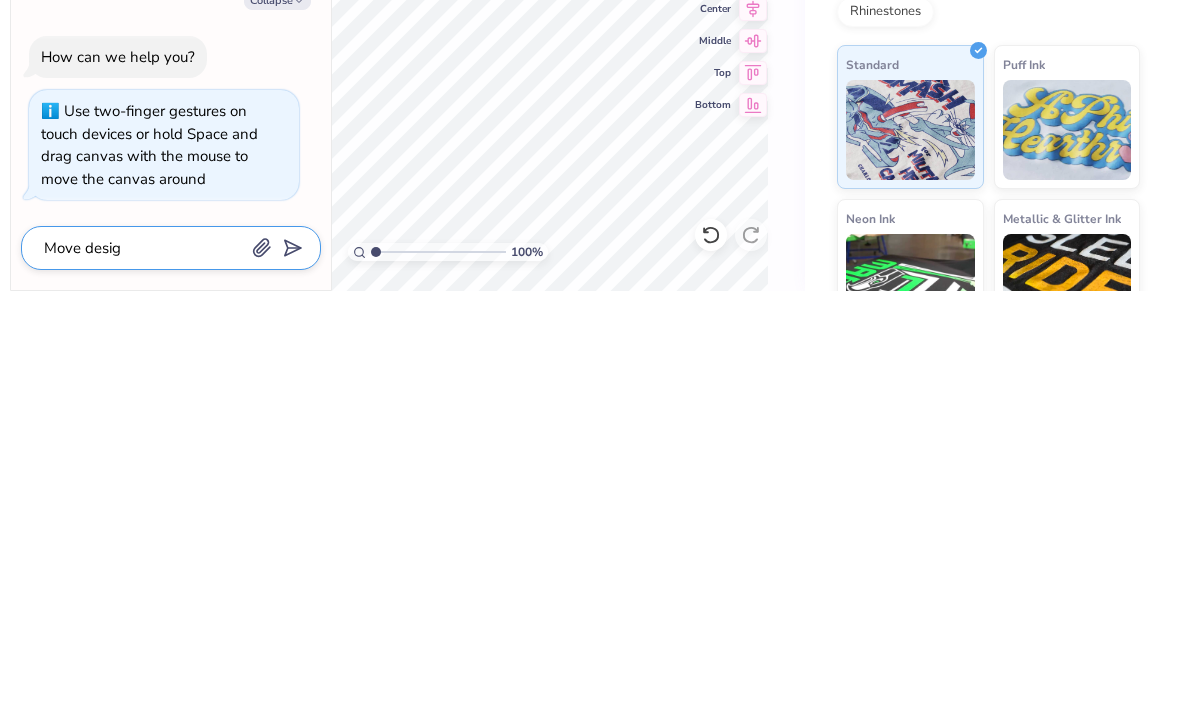 type on "x" 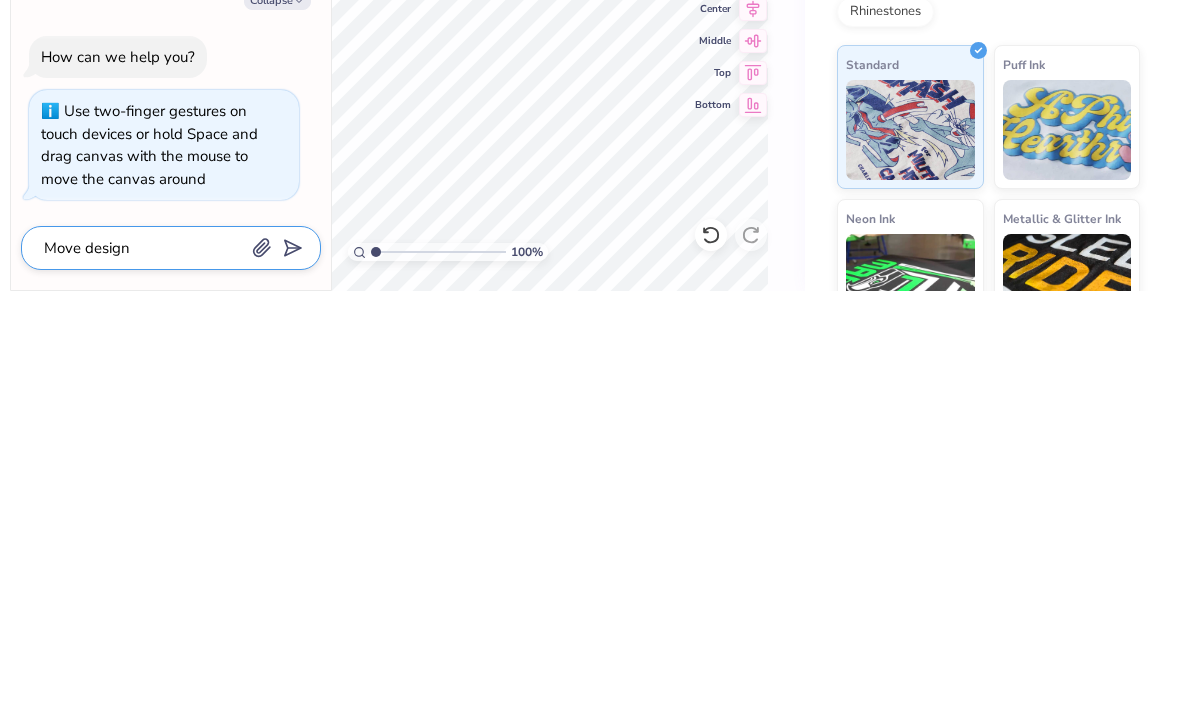 type on "x" 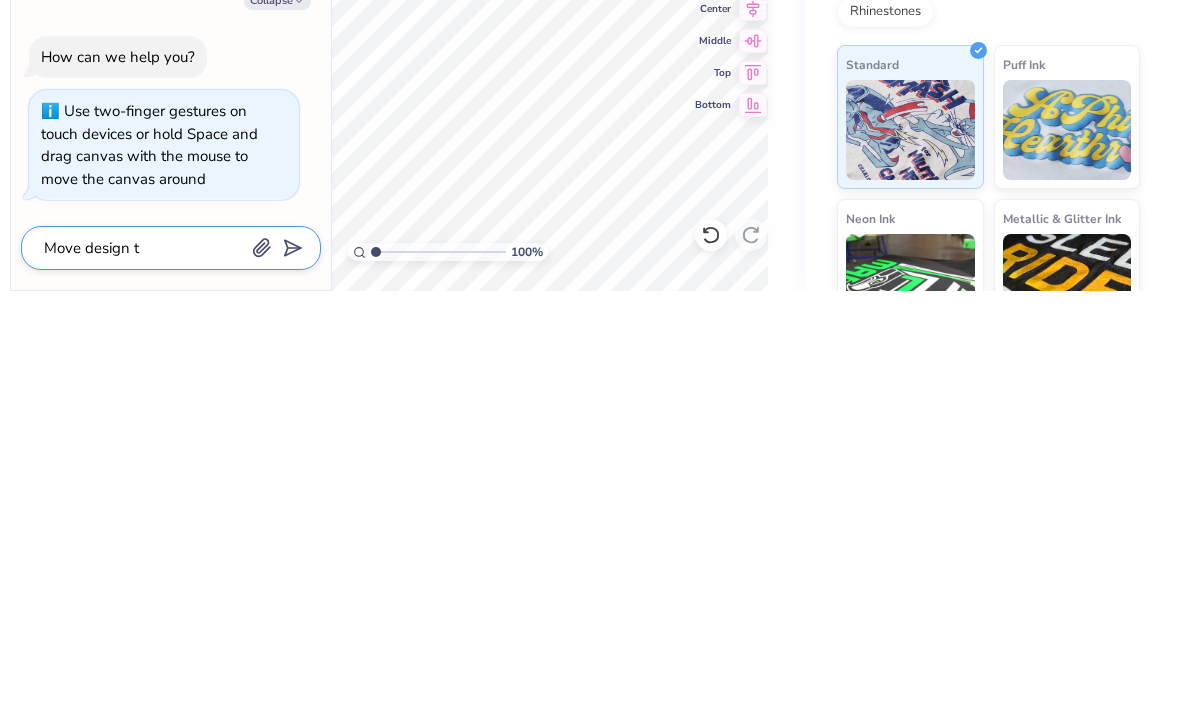 type on "Move design to" 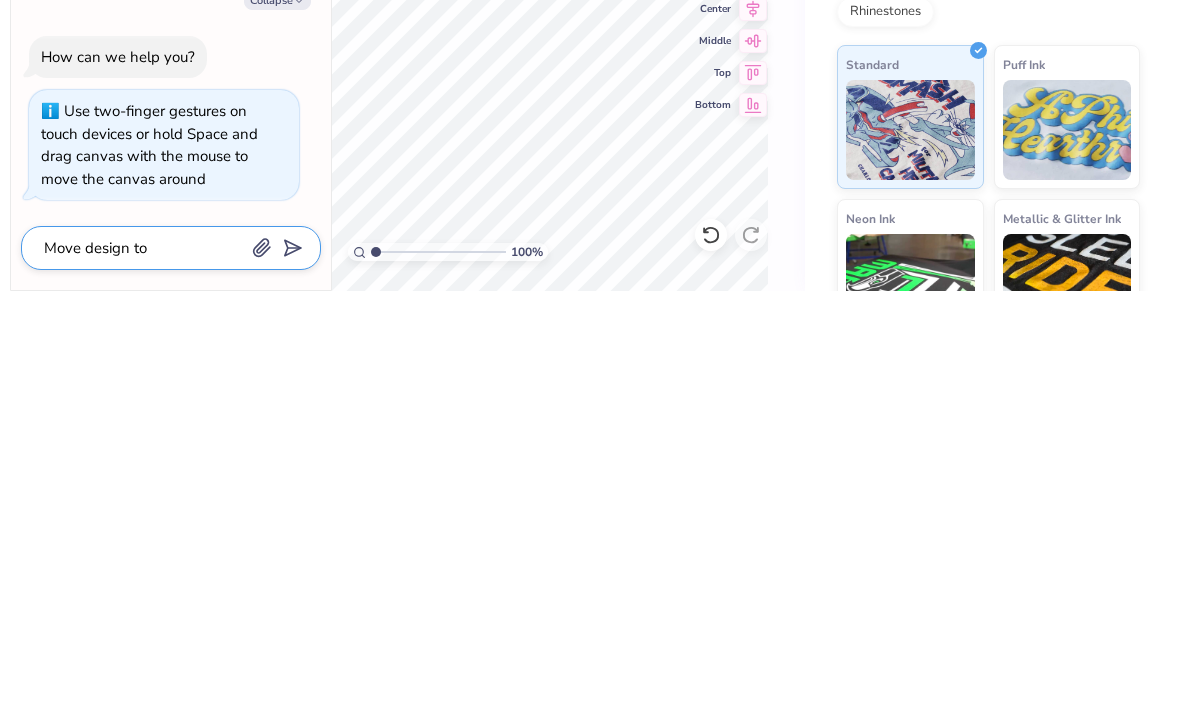 type on "Move design to" 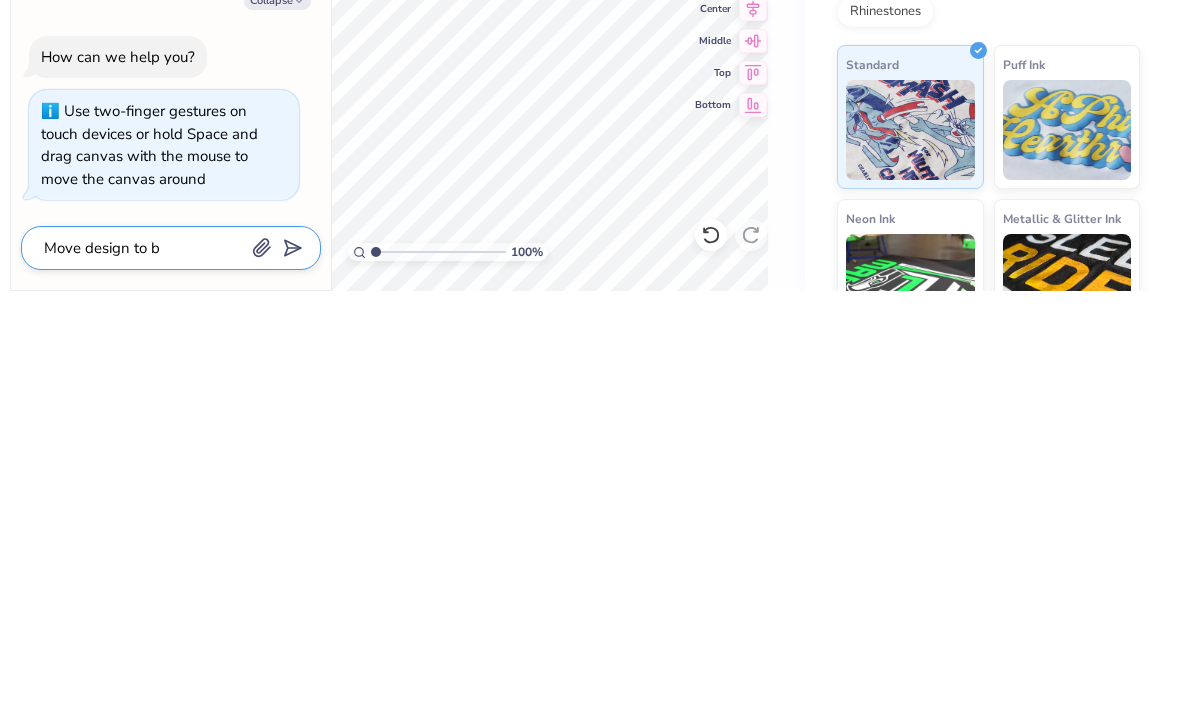 type on "x" 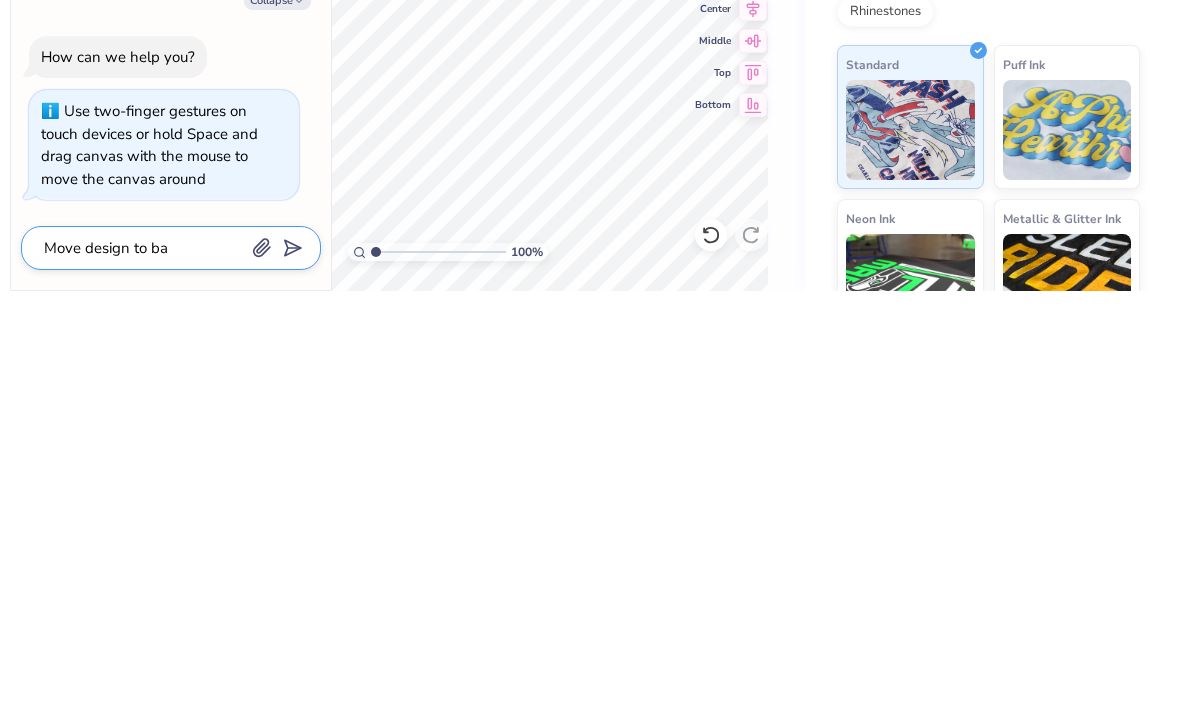 type on "x" 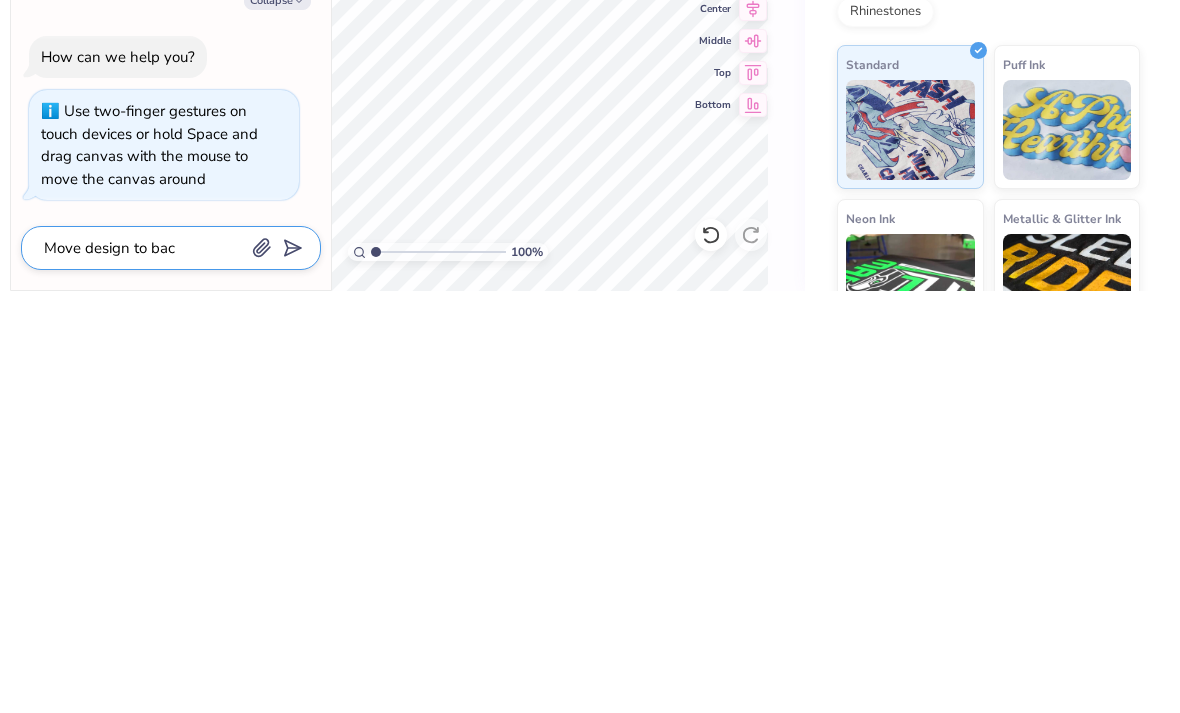 type on "x" 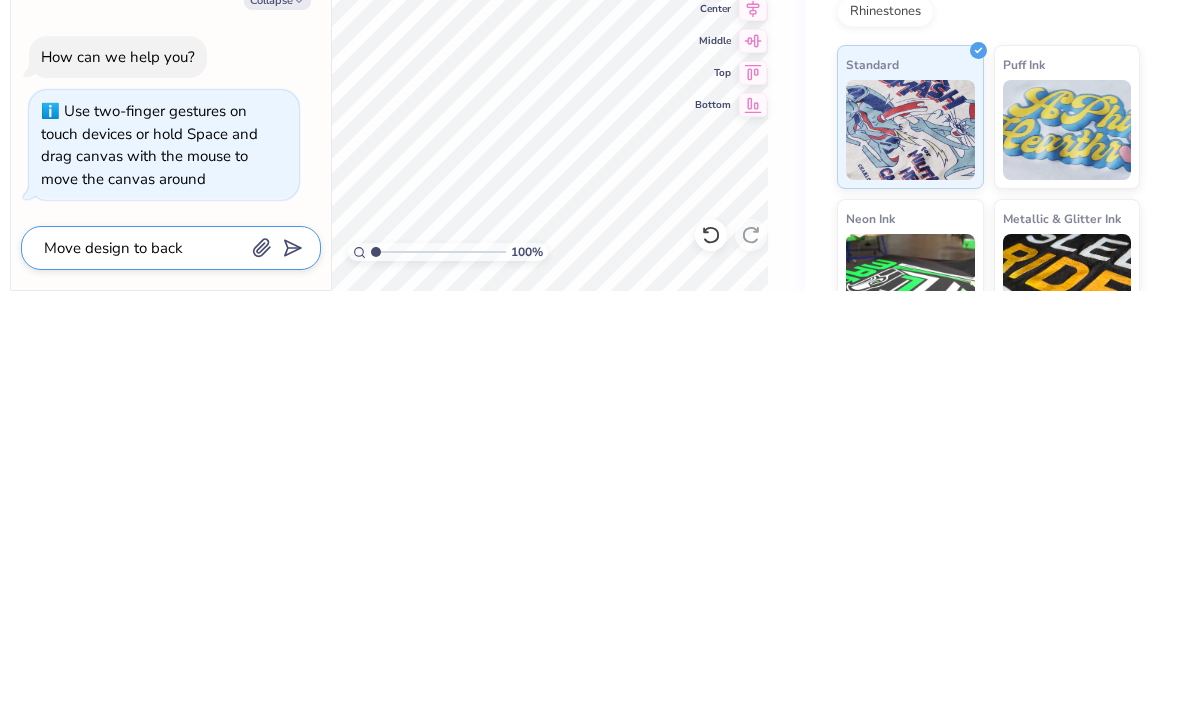 type on "x" 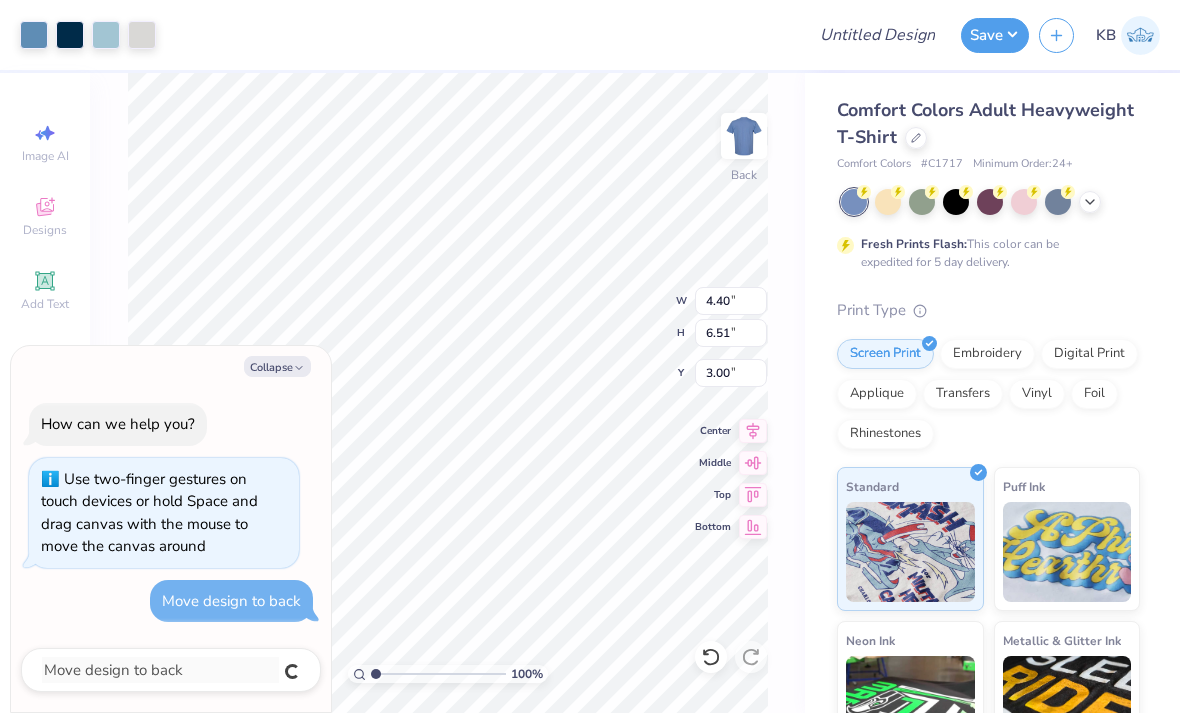 type on "x" 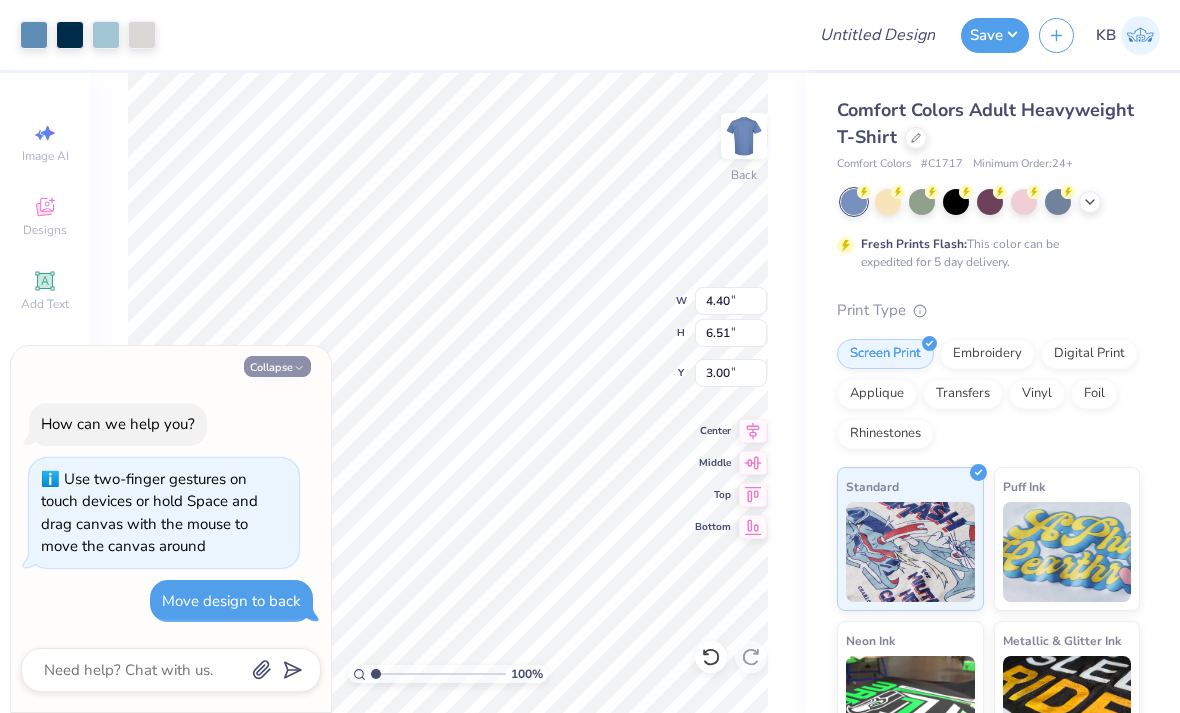 click on "Collapse" at bounding box center (277, 366) 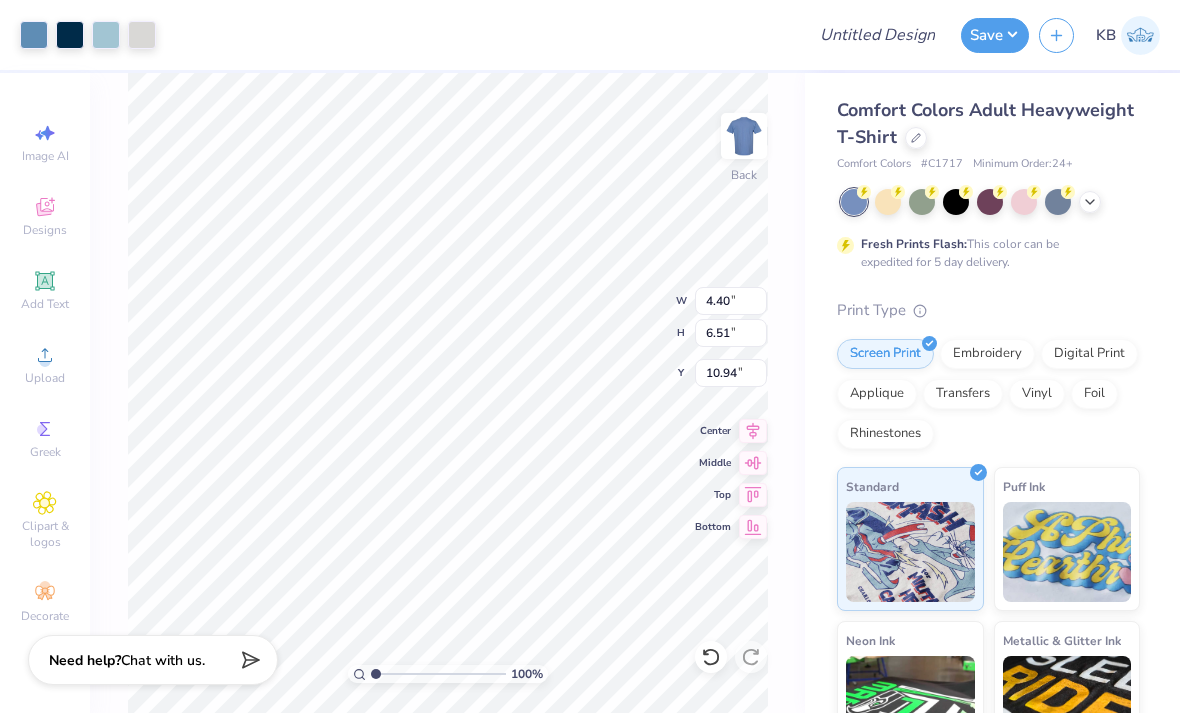 type on "4.52" 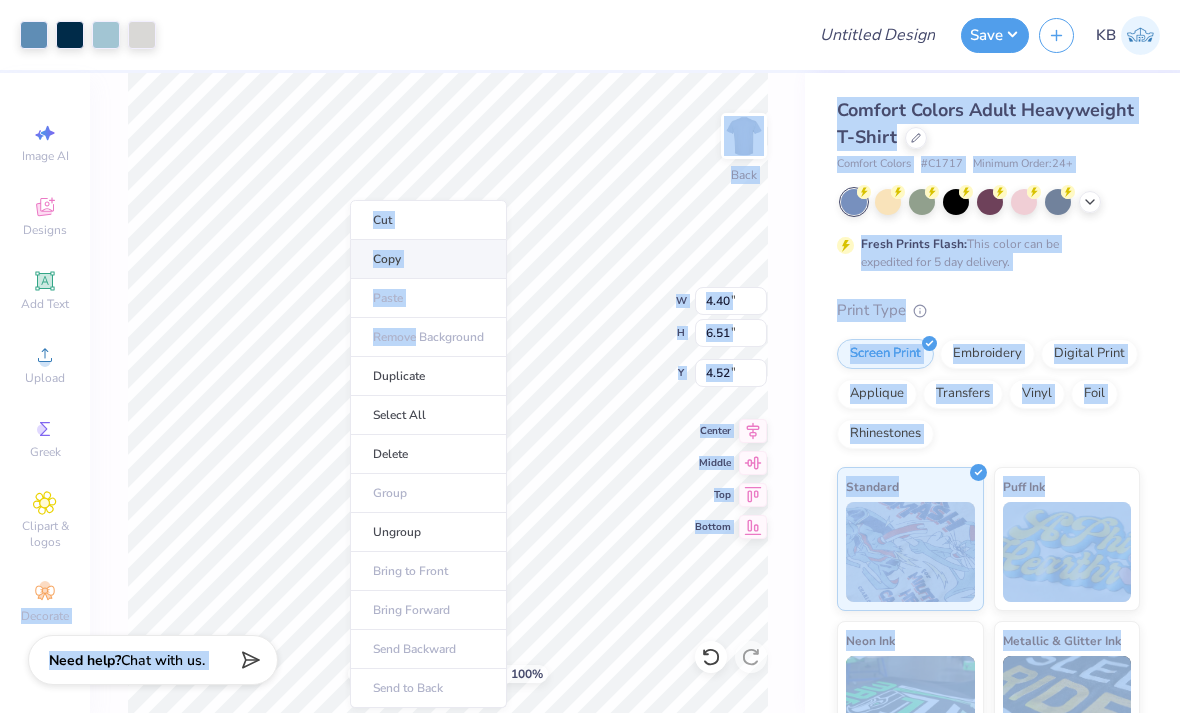 click on "Copy" at bounding box center (428, 259) 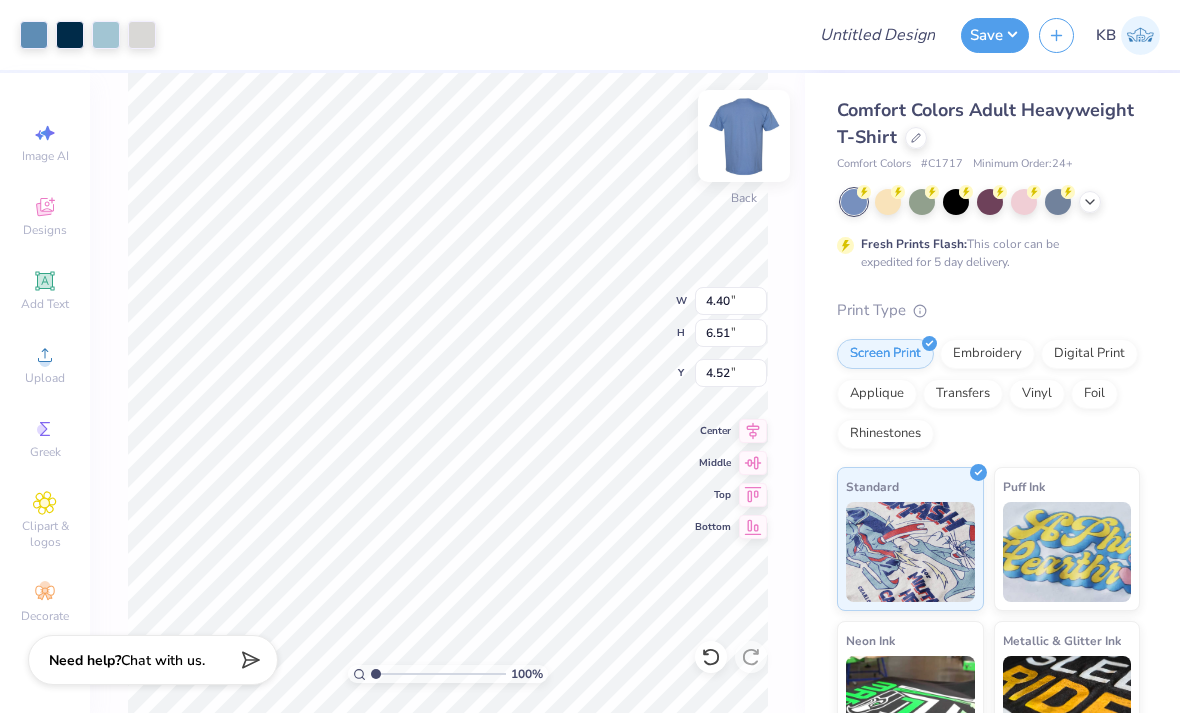 click at bounding box center [744, 136] 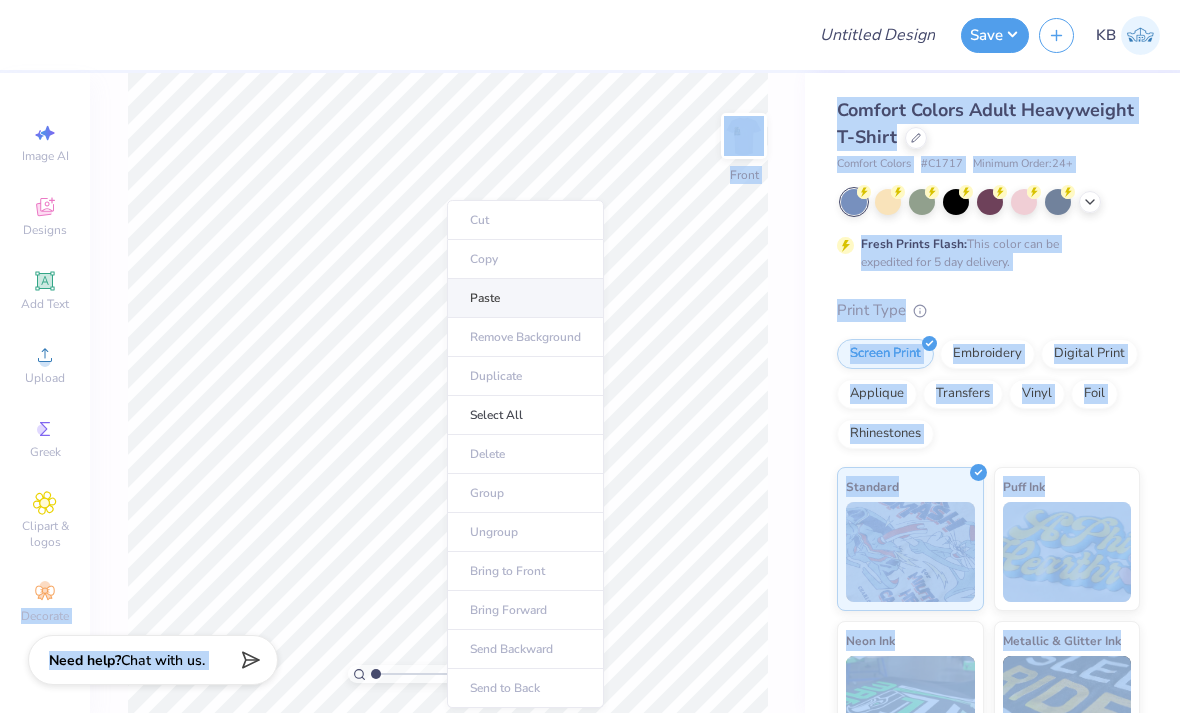 click on "Paste" at bounding box center (525, 298) 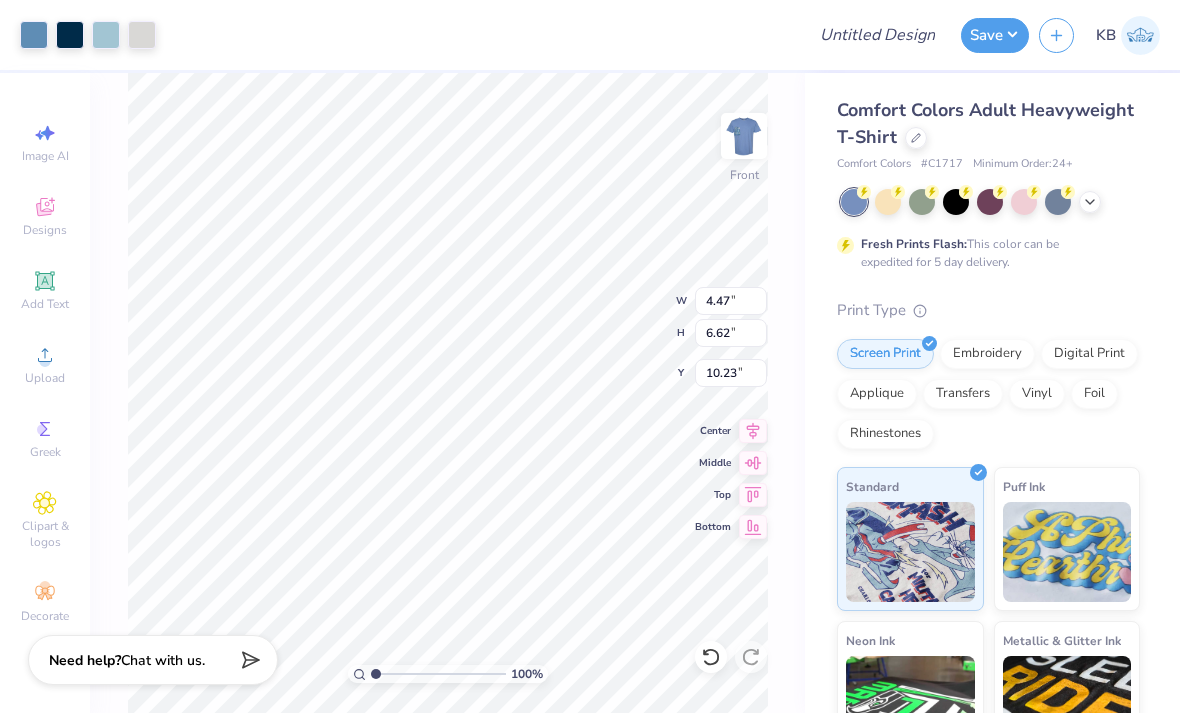 type on "7.65" 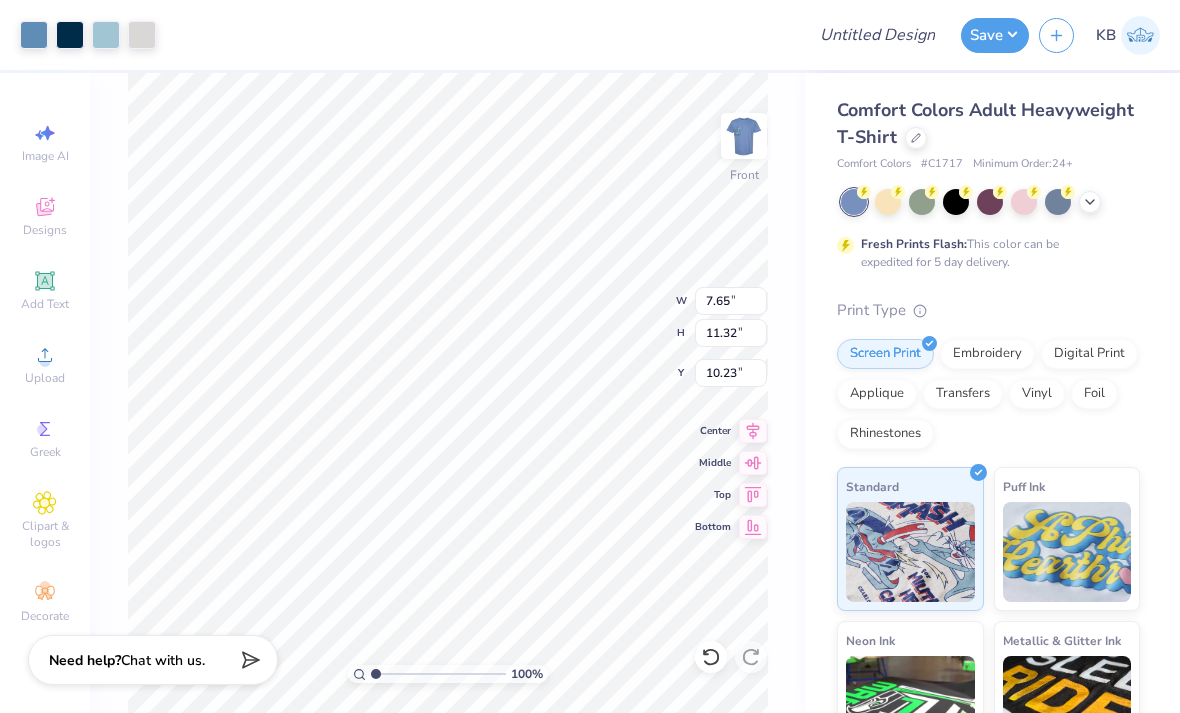 type on "5.39" 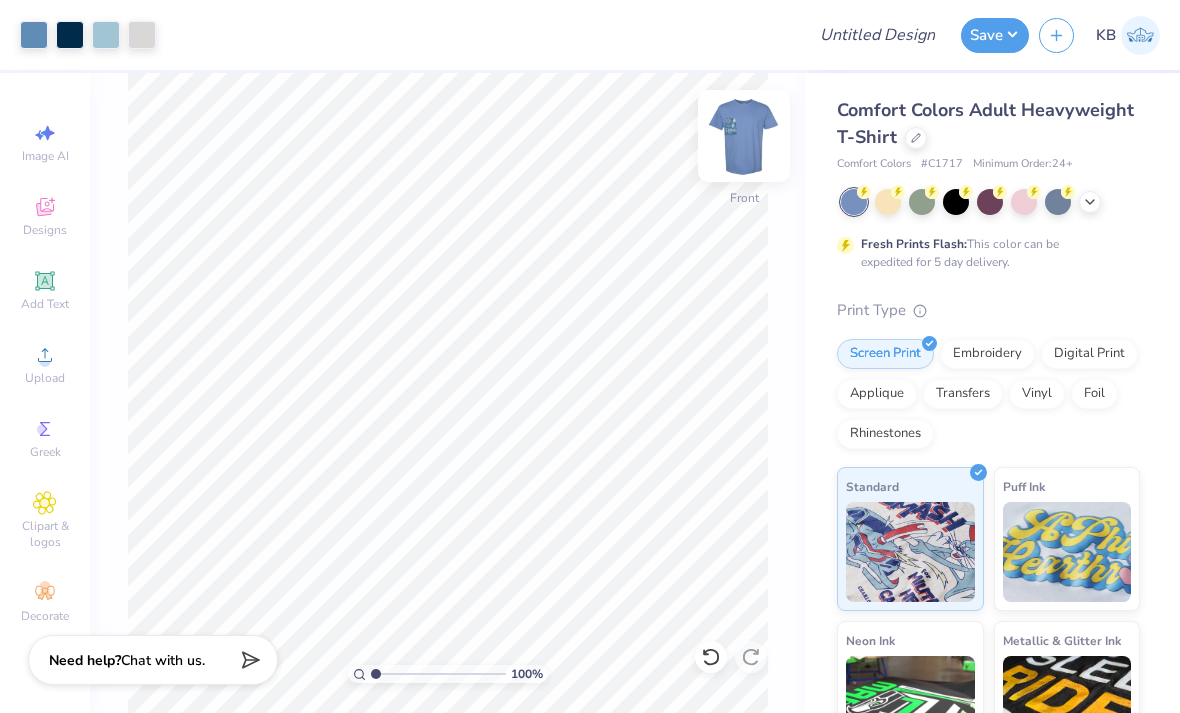 click at bounding box center (744, 136) 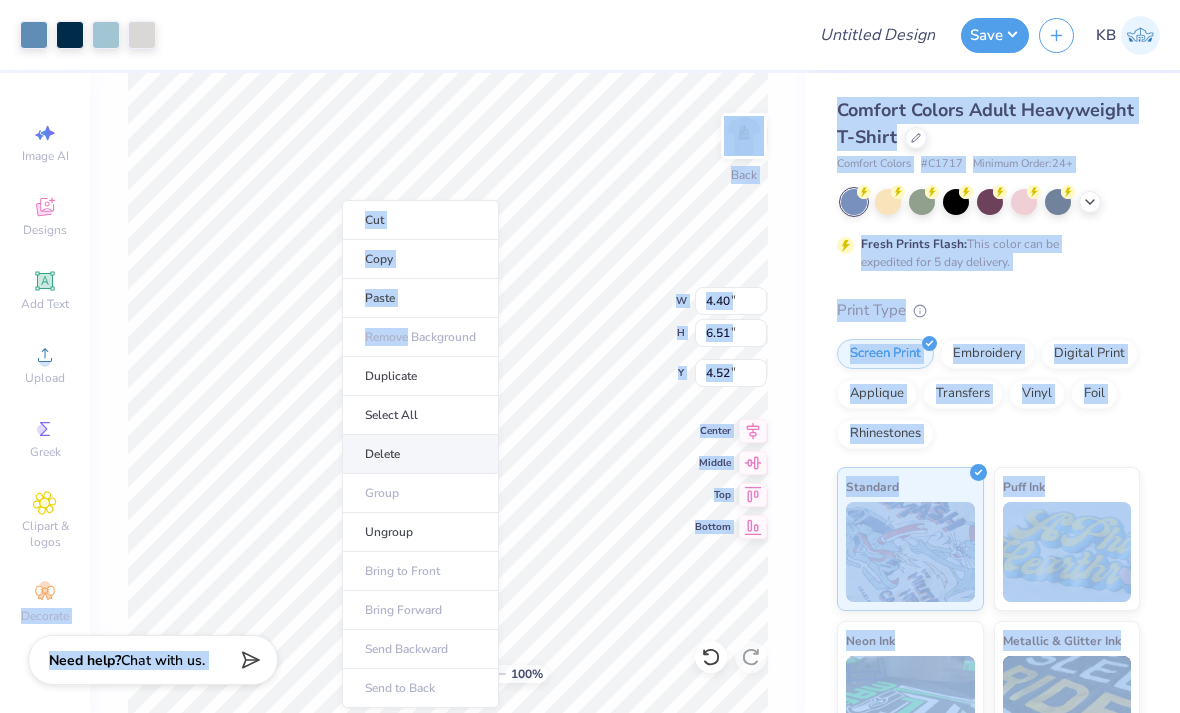 click on "Delete" at bounding box center (420, 454) 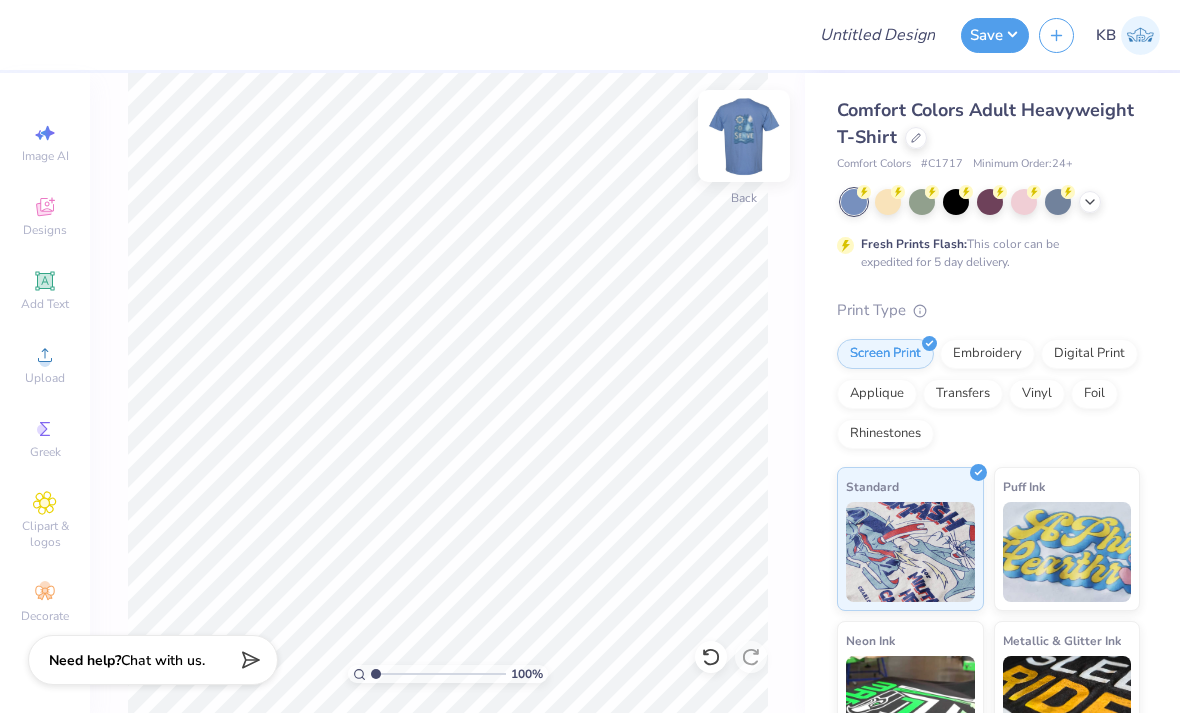 click at bounding box center (744, 136) 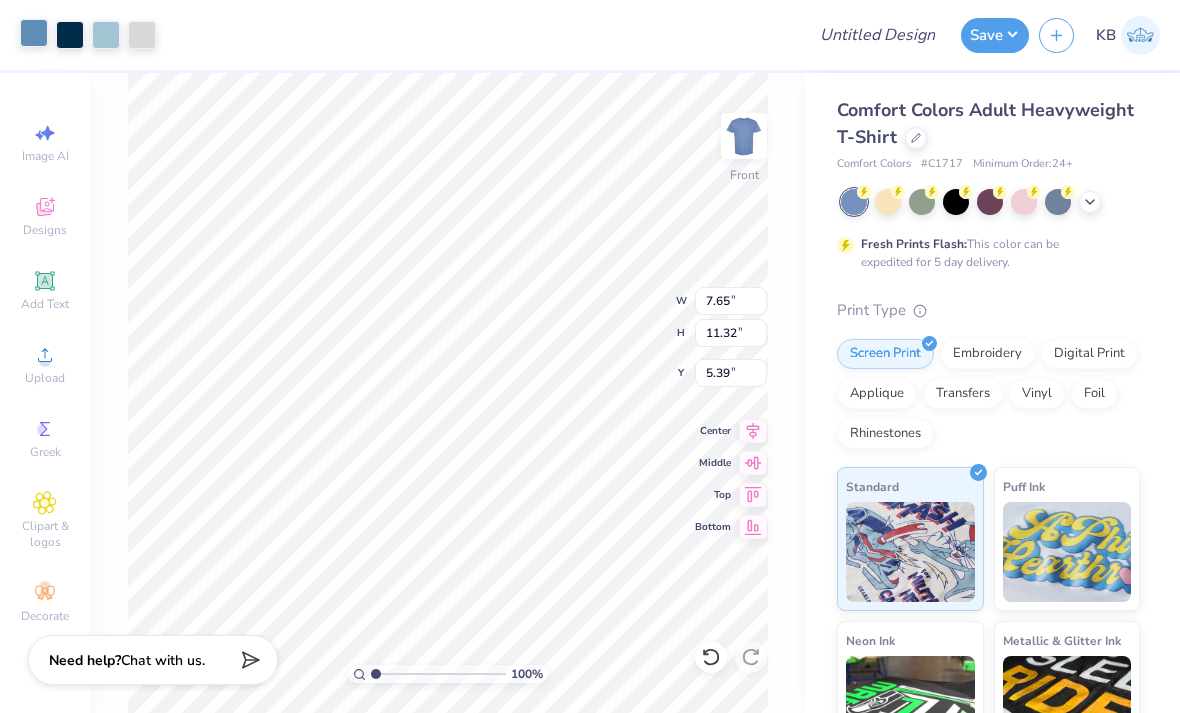 click at bounding box center [34, 33] 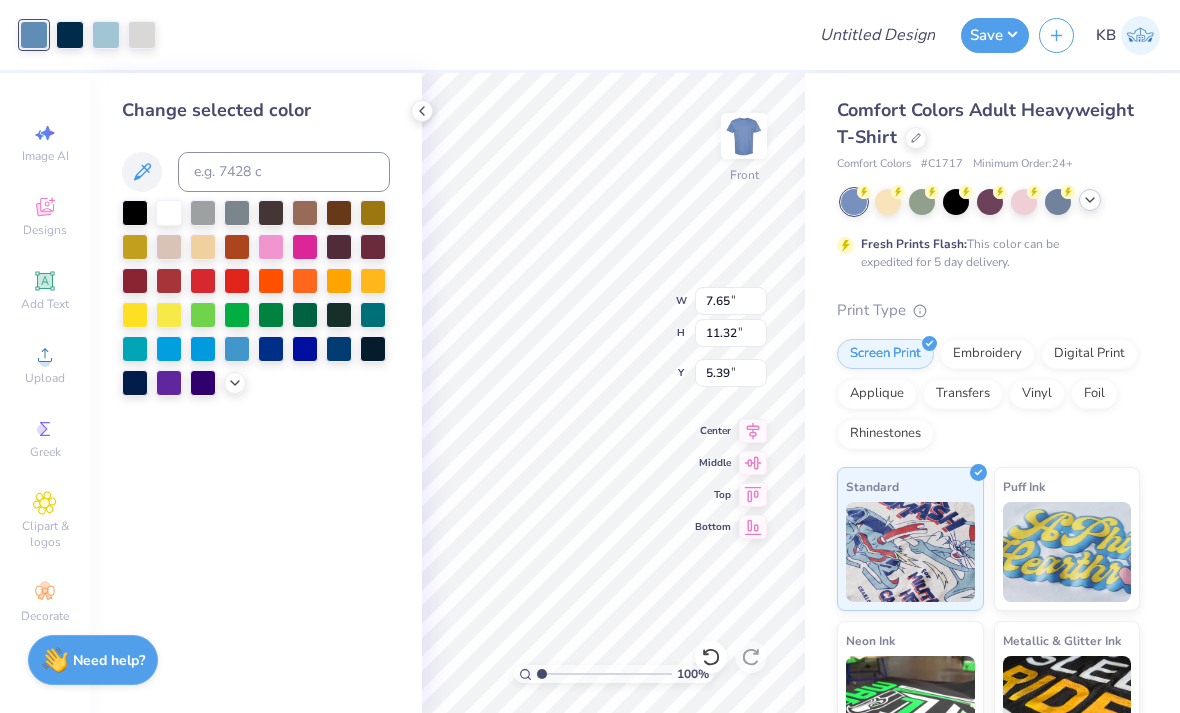 click 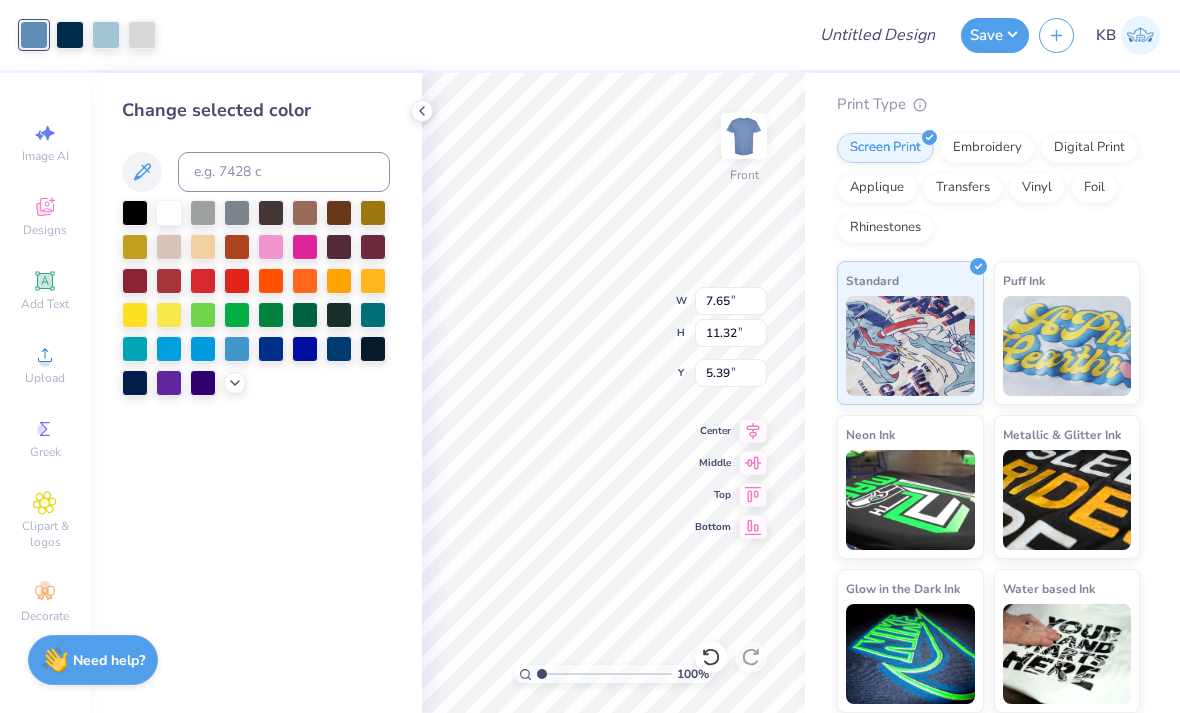 scroll, scrollTop: 443, scrollLeft: 0, axis: vertical 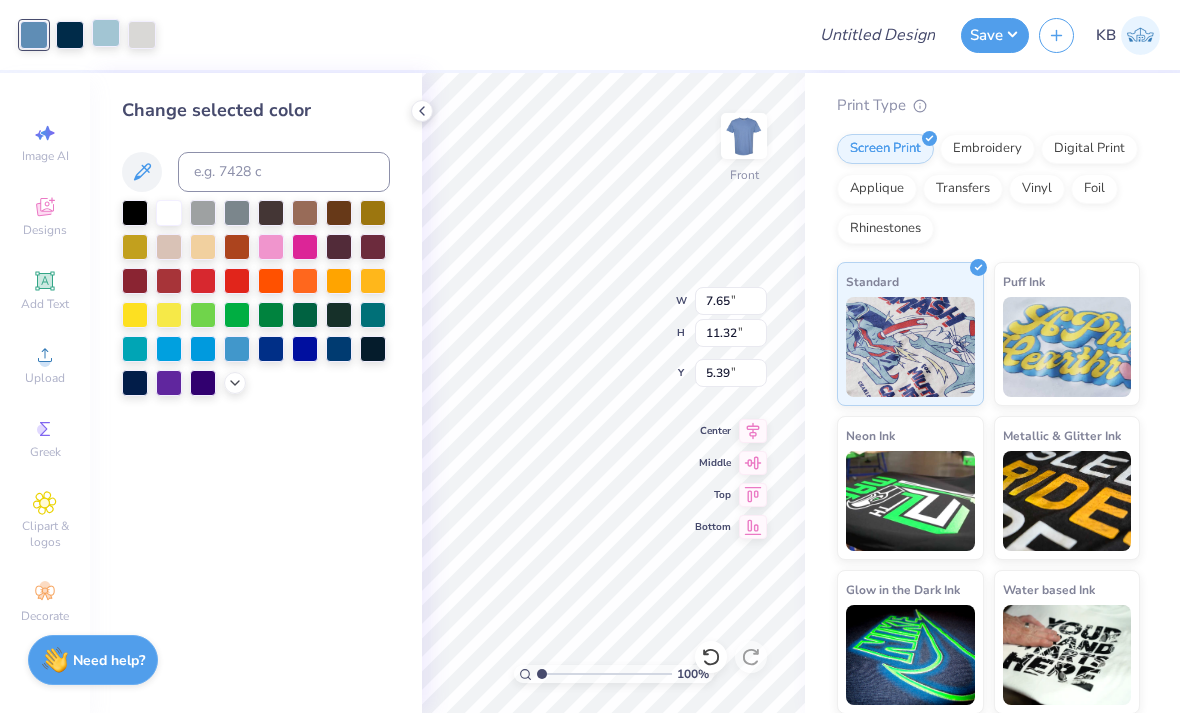 click at bounding box center (106, 33) 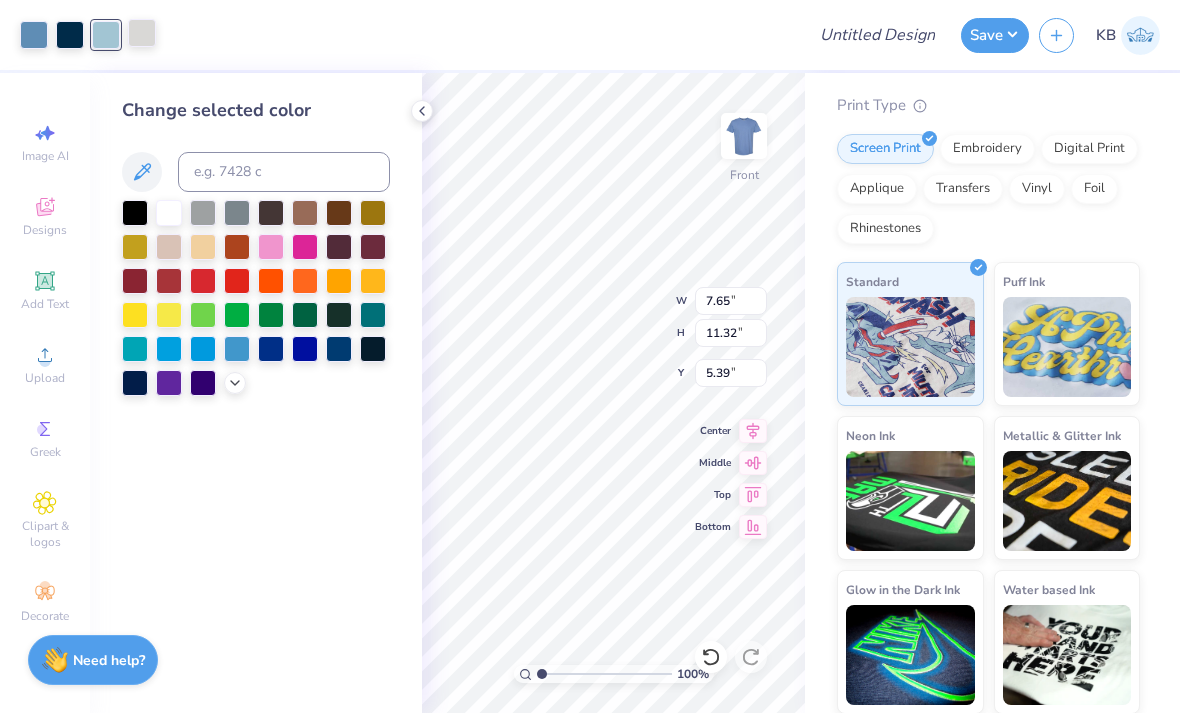 click at bounding box center (142, 33) 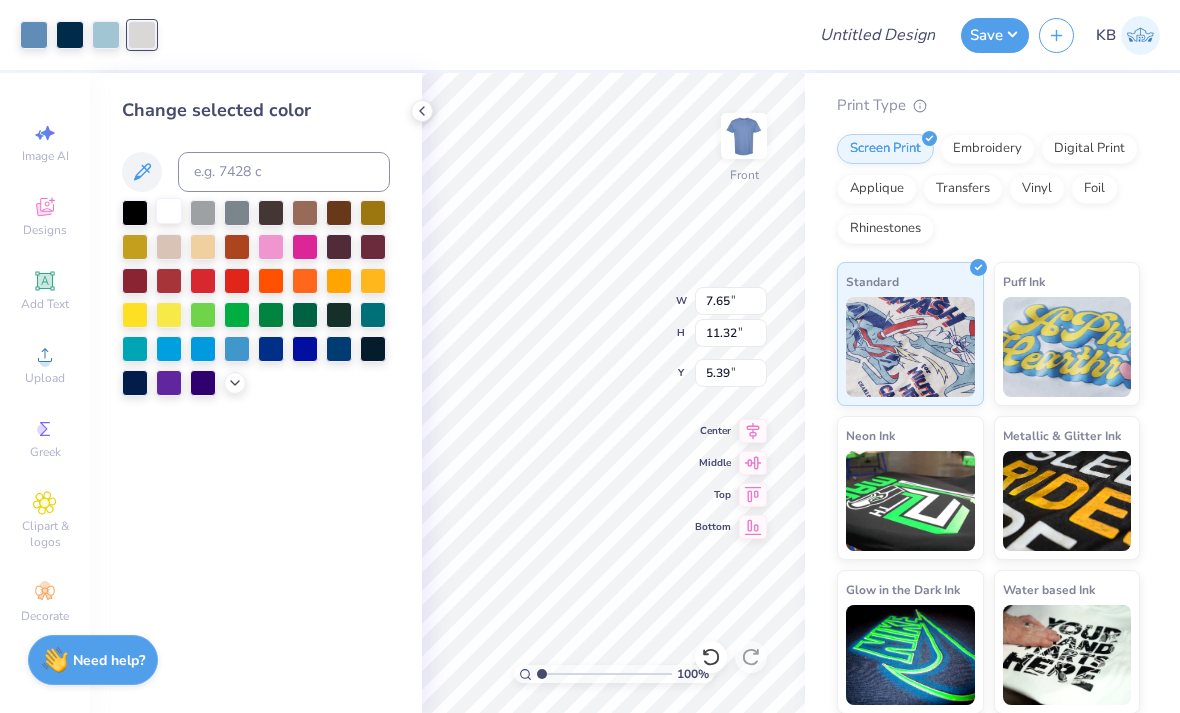 click at bounding box center [169, 211] 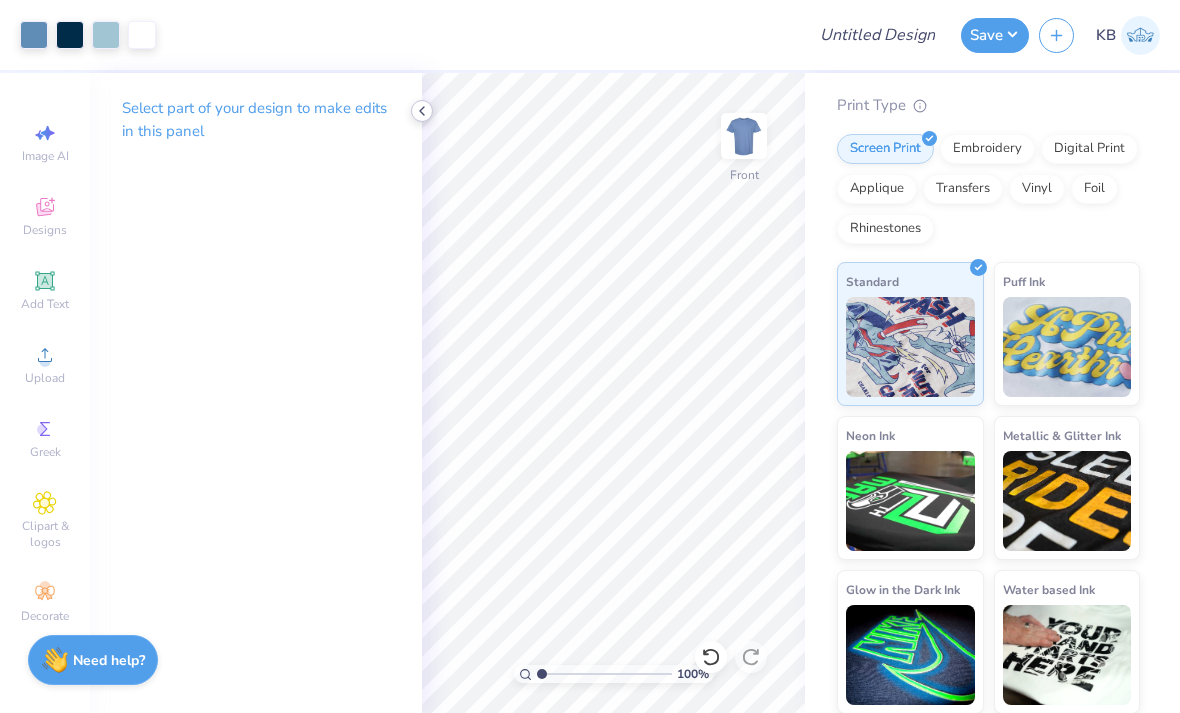 click 